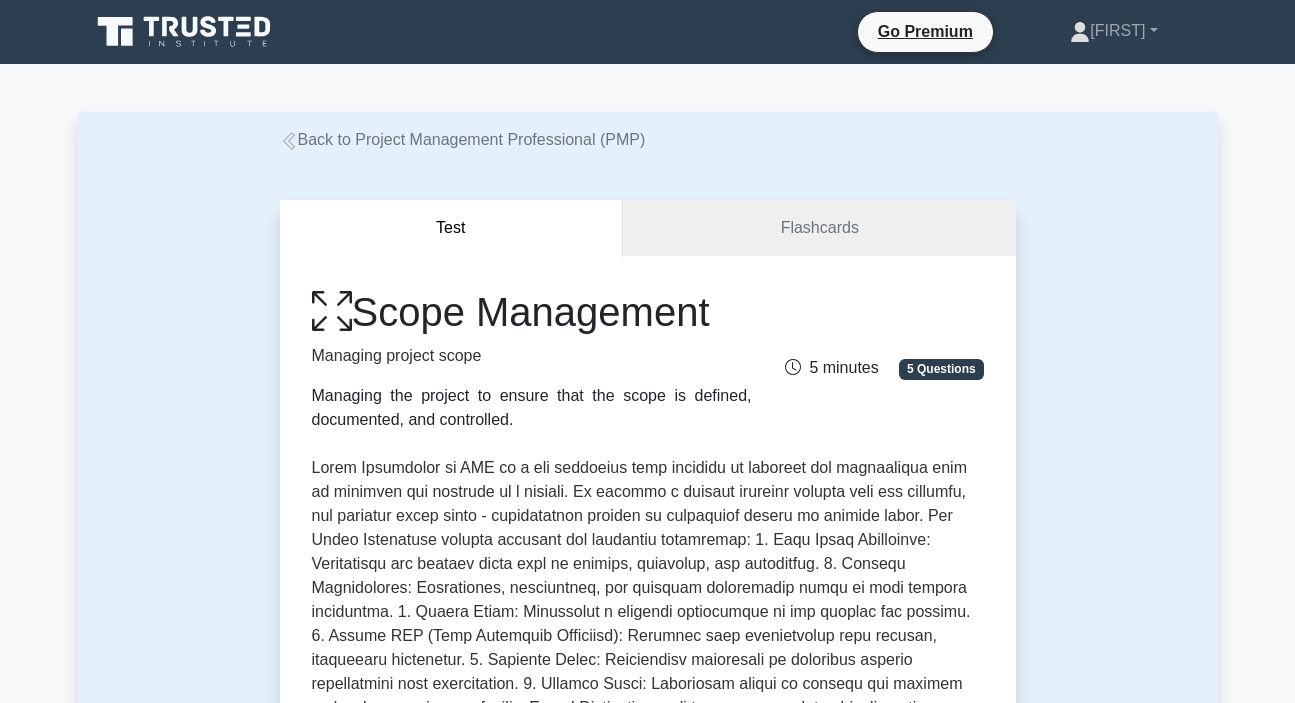 scroll, scrollTop: 0, scrollLeft: 0, axis: both 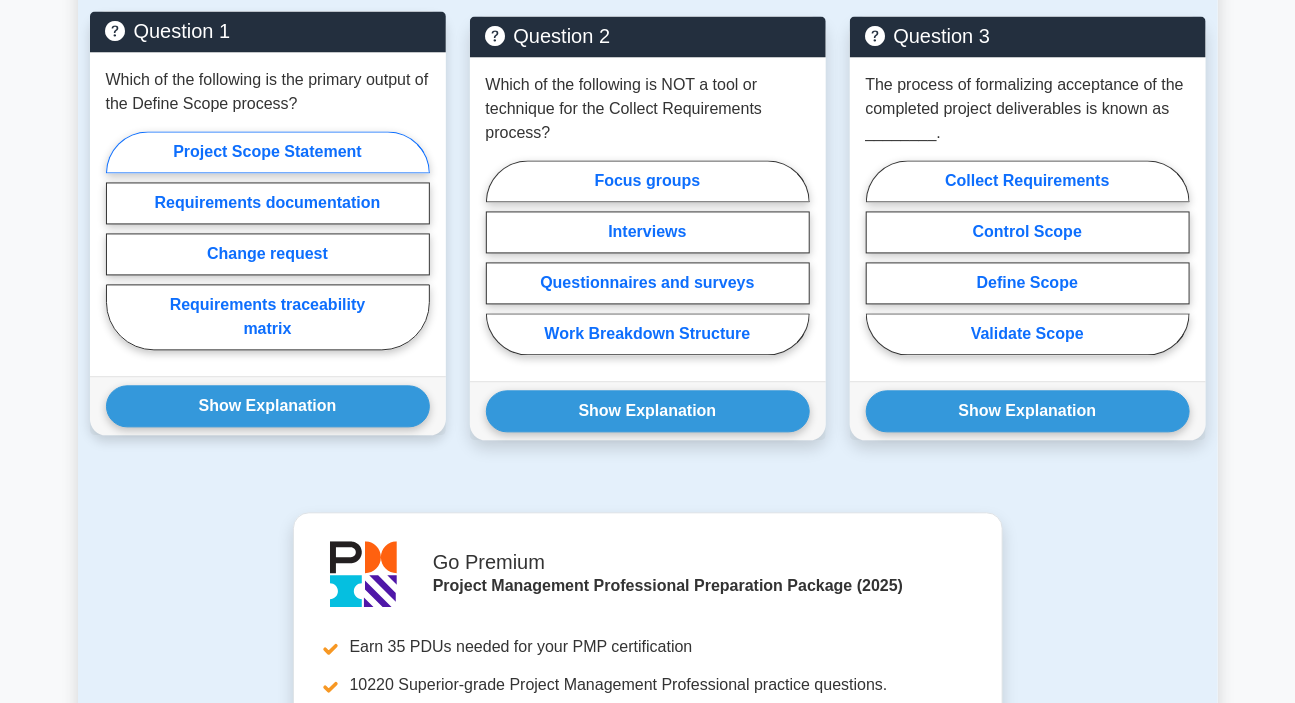 click on "Project Scope Statement" at bounding box center [268, 152] 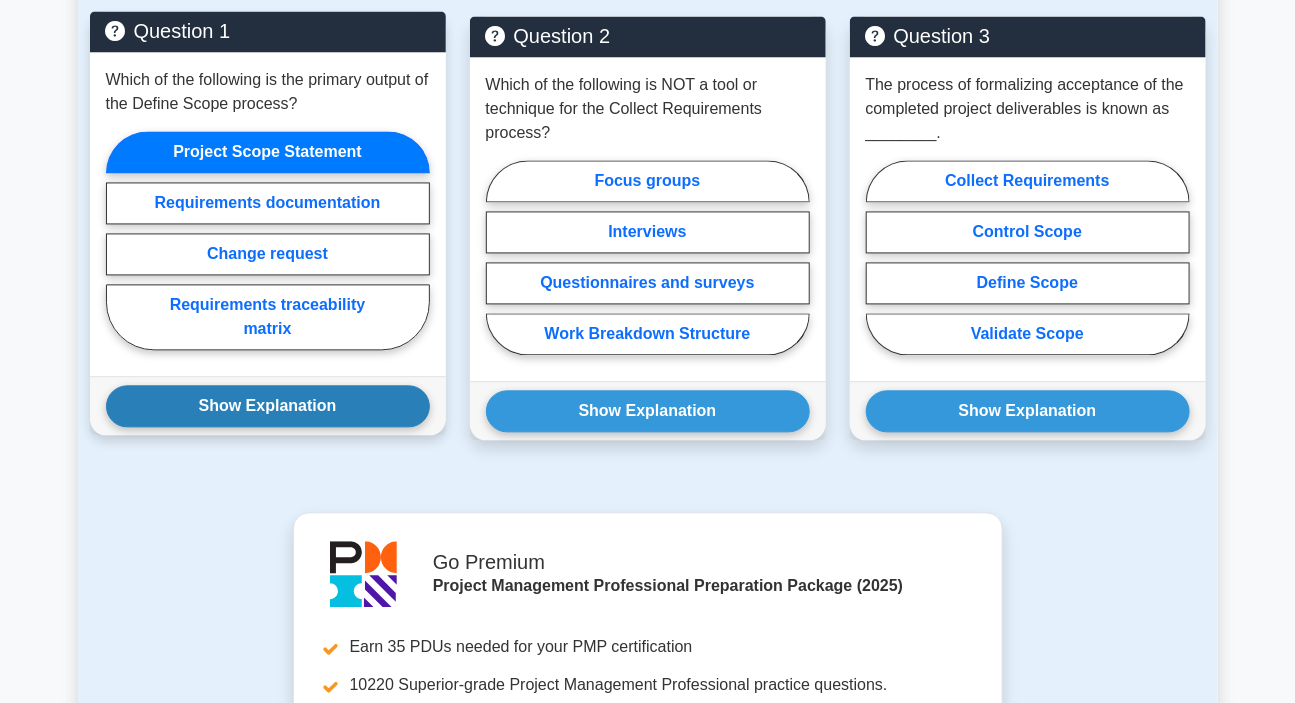 click on "Show Explanation" at bounding box center (268, 406) 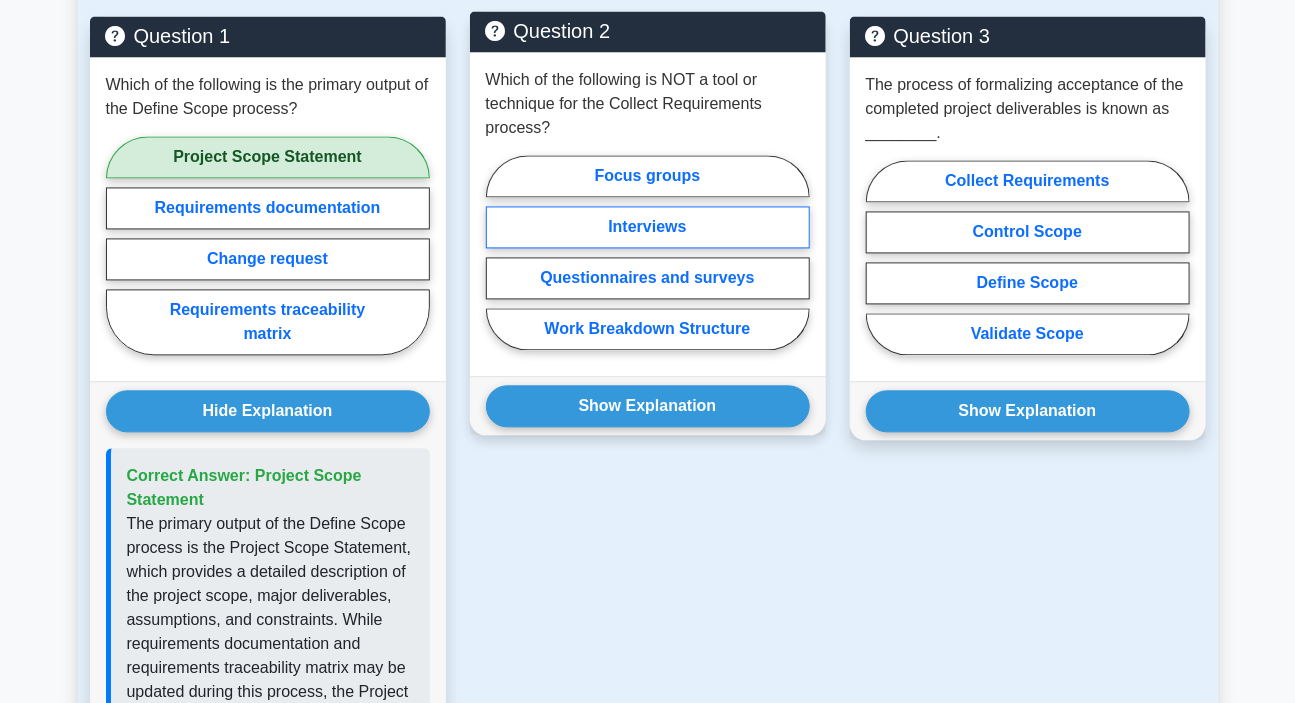 scroll, scrollTop: 1363, scrollLeft: 0, axis: vertical 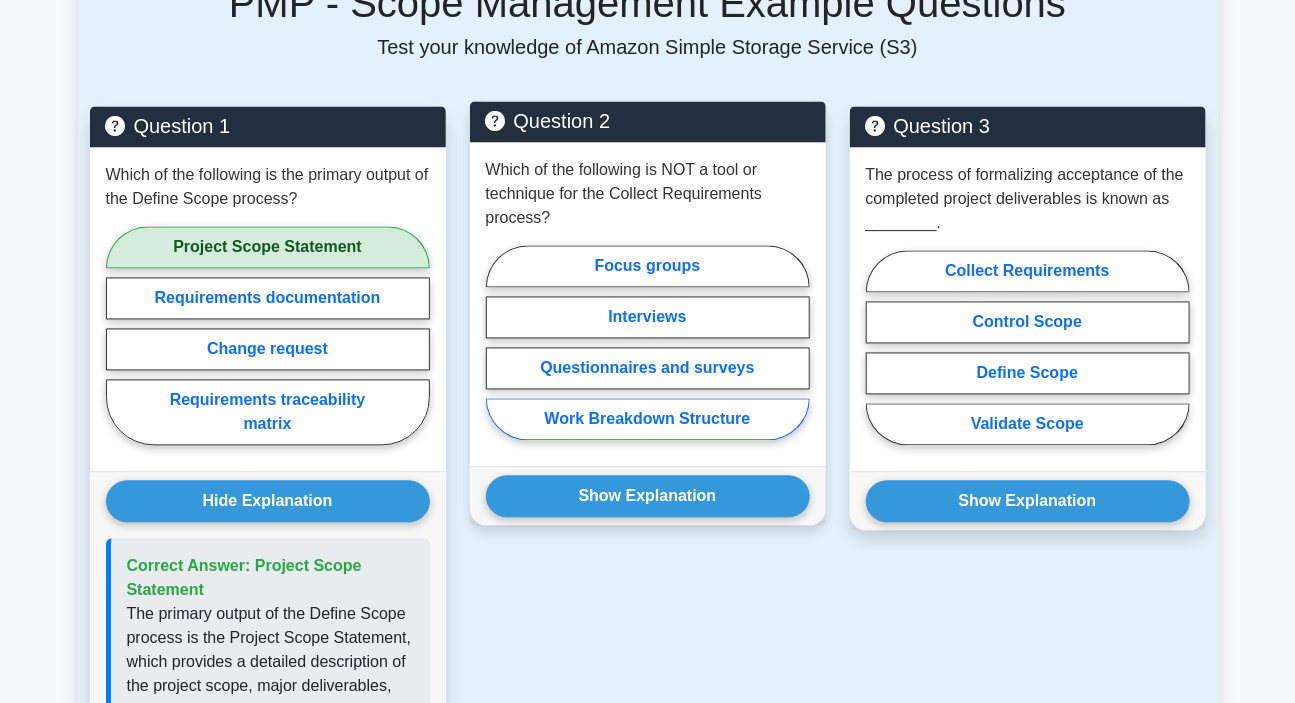click on "Work Breakdown Structure" at bounding box center [648, 420] 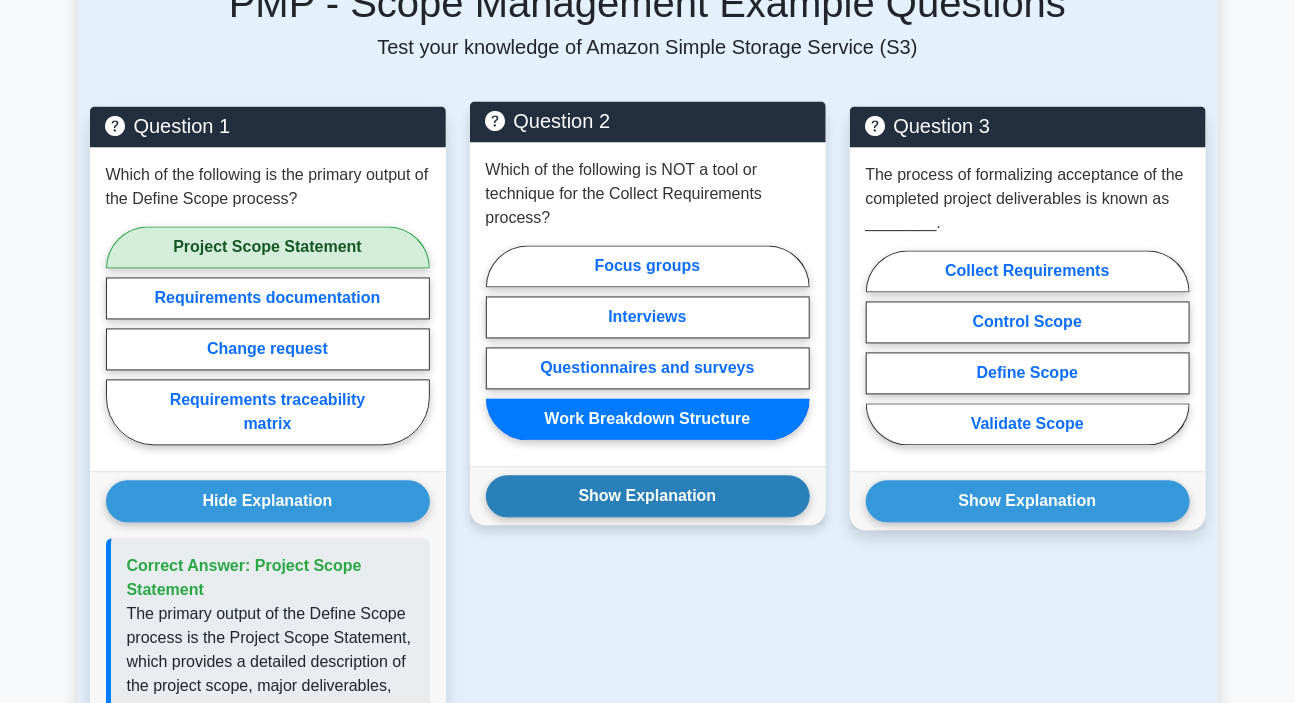 click on "Show Explanation" at bounding box center [648, 497] 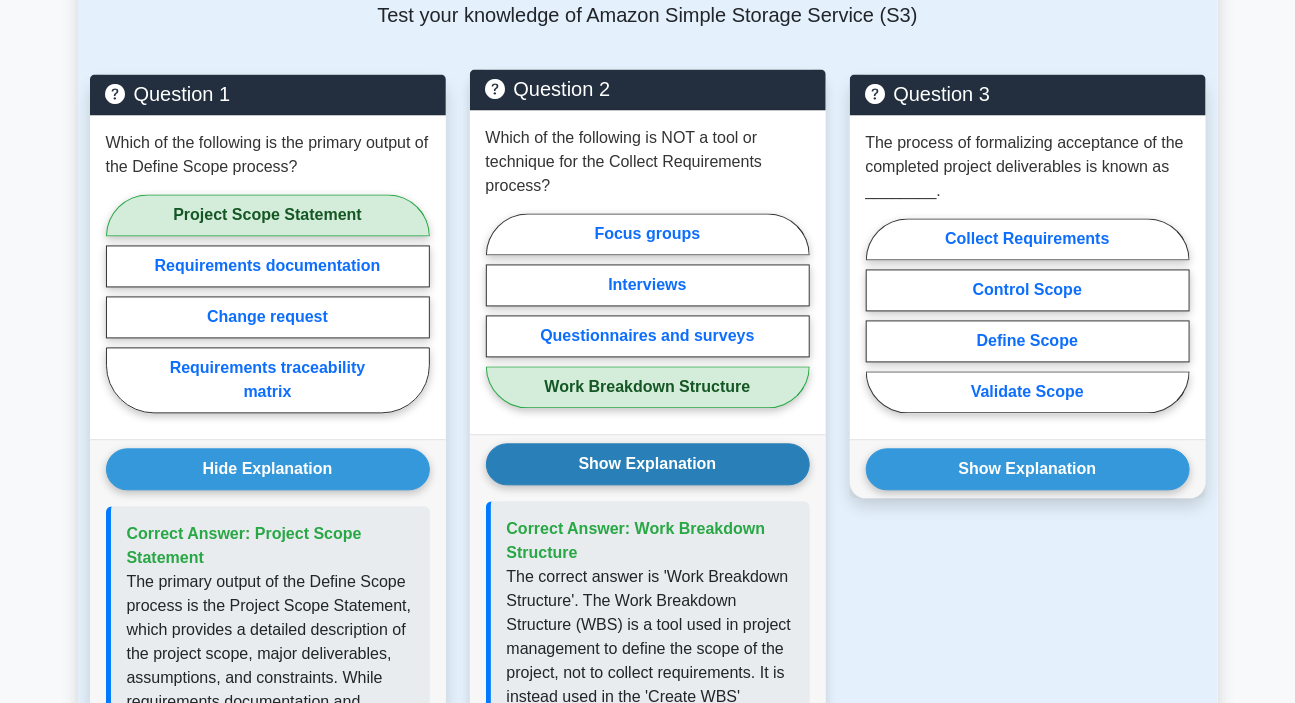 scroll, scrollTop: 1363, scrollLeft: 0, axis: vertical 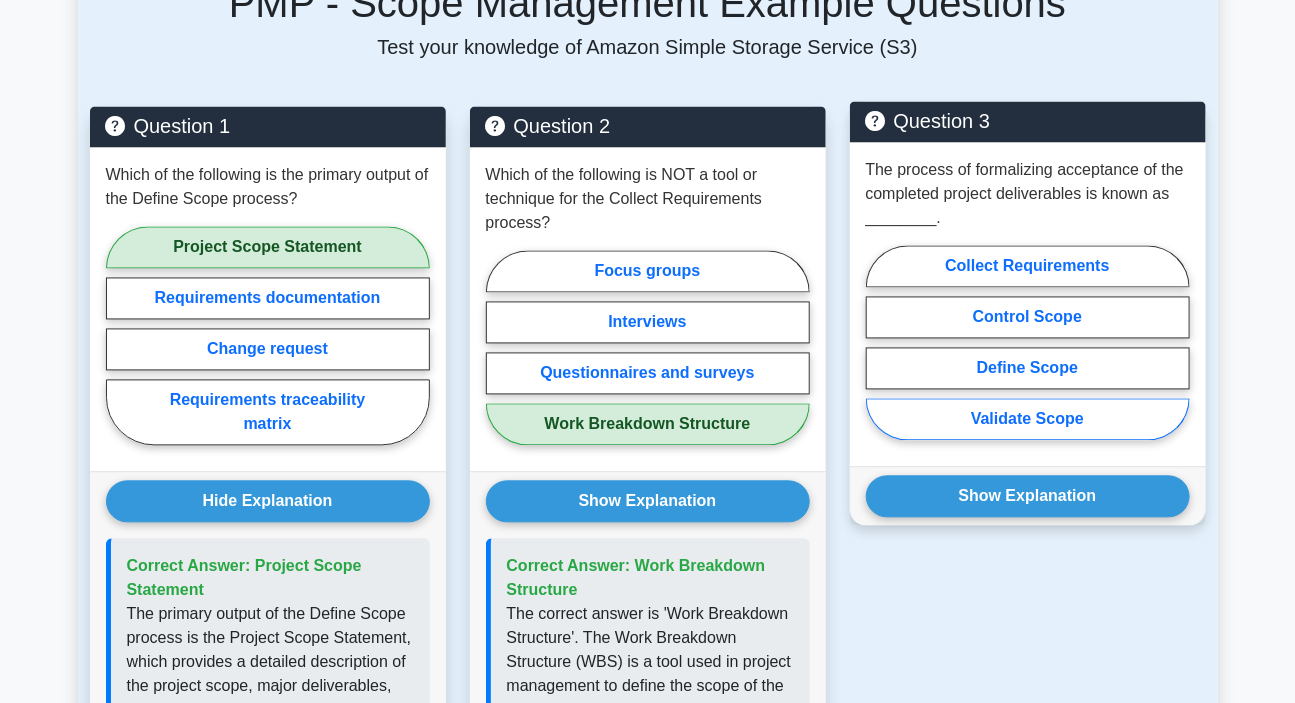 click on "Validate Scope" at bounding box center (1028, 420) 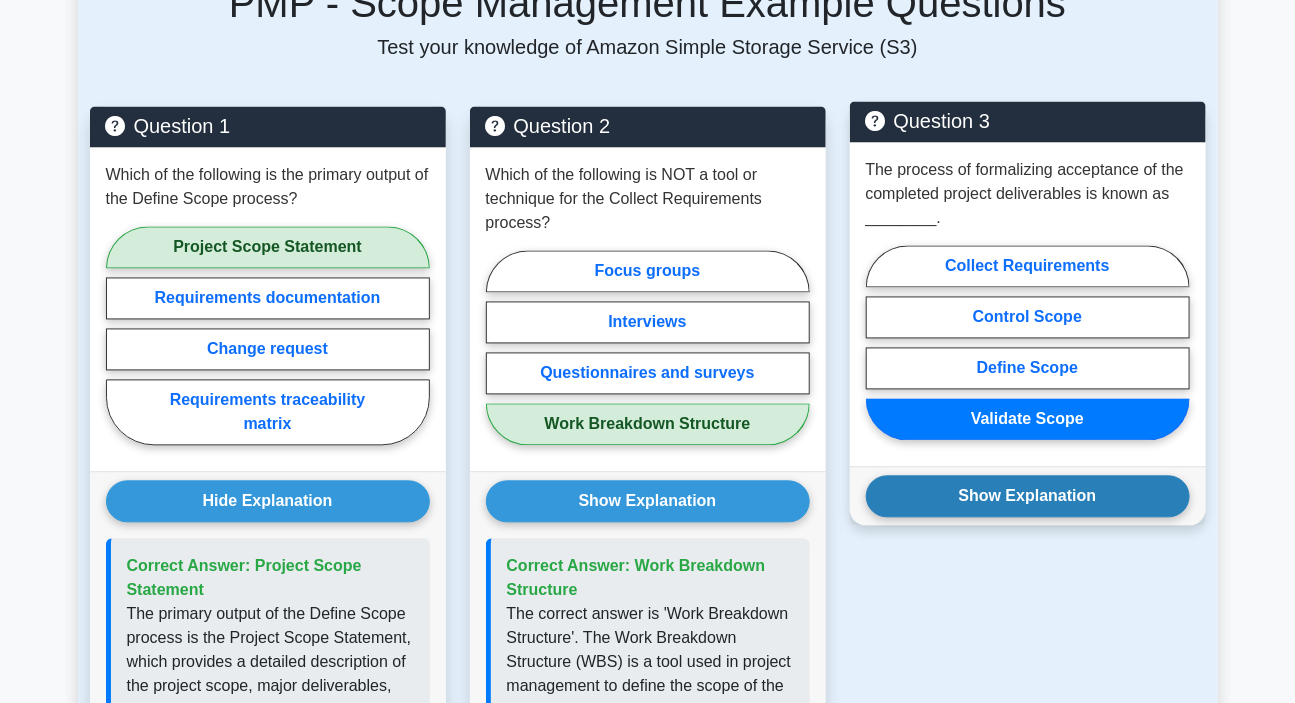 click on "Show Explanation" at bounding box center [1028, 497] 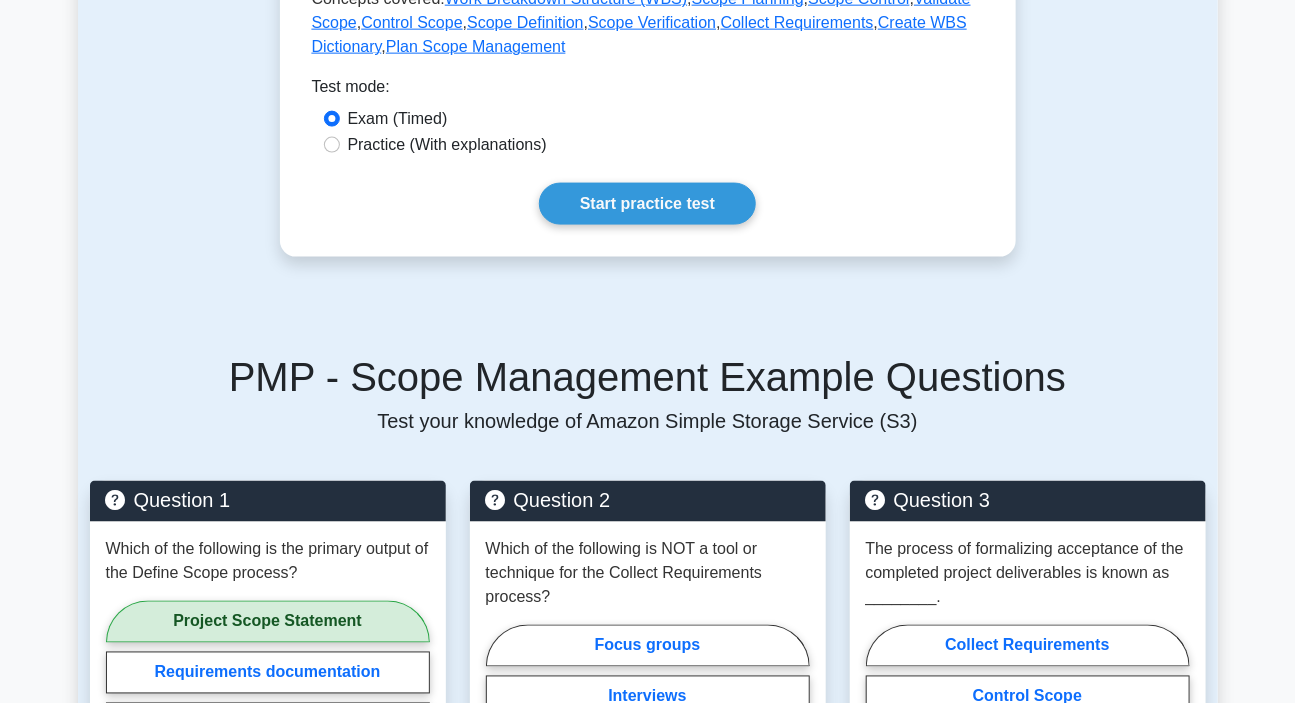 scroll, scrollTop: 727, scrollLeft: 0, axis: vertical 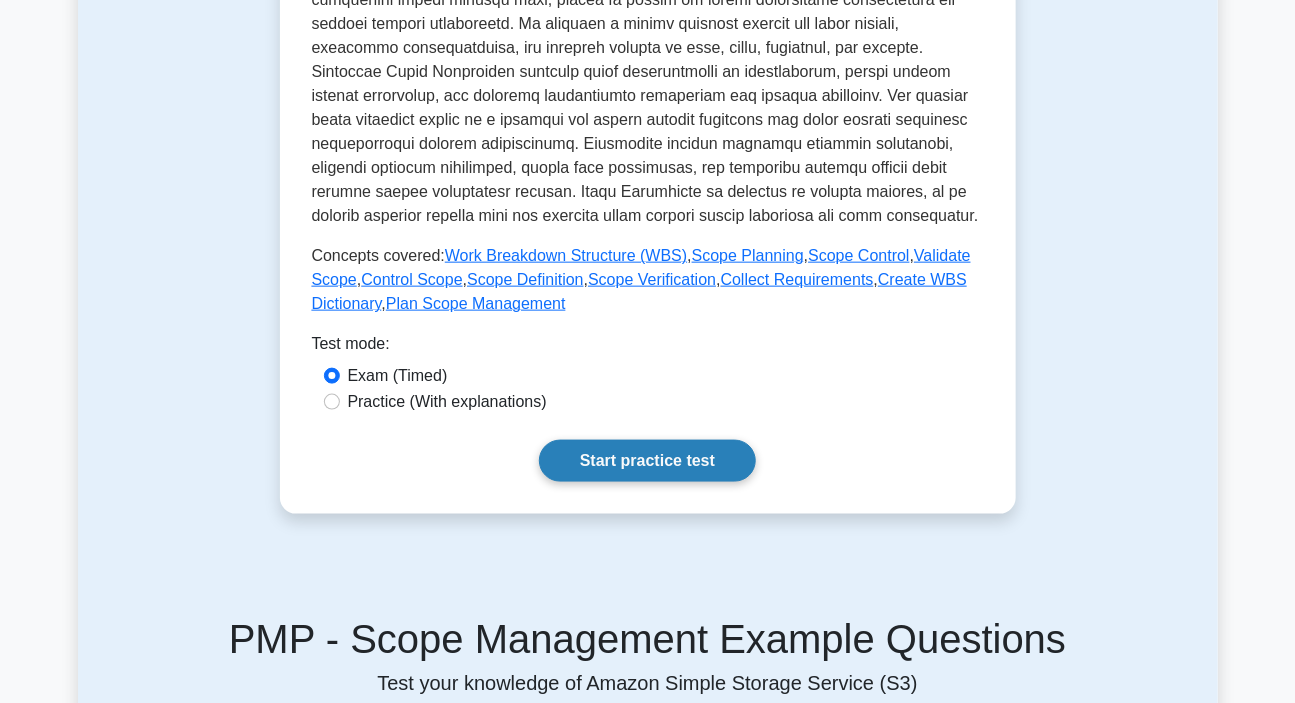 click on "Start practice test" at bounding box center (647, 461) 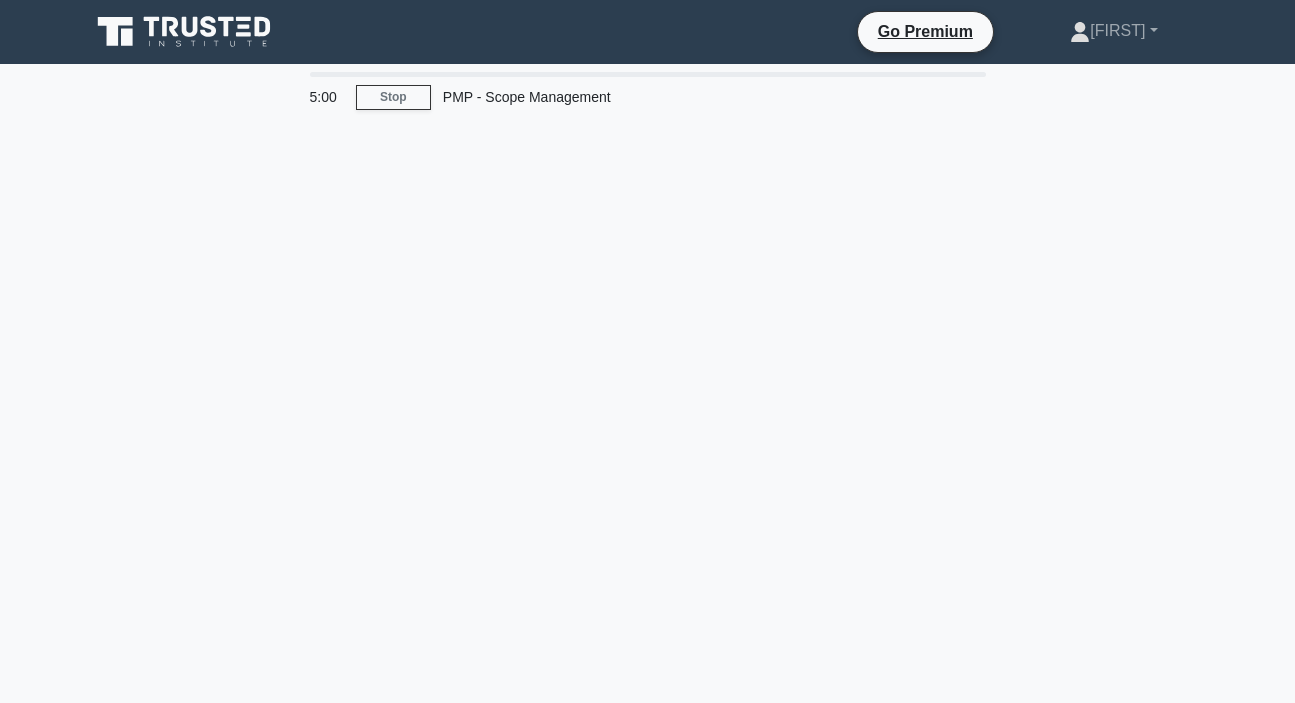 scroll, scrollTop: 0, scrollLeft: 0, axis: both 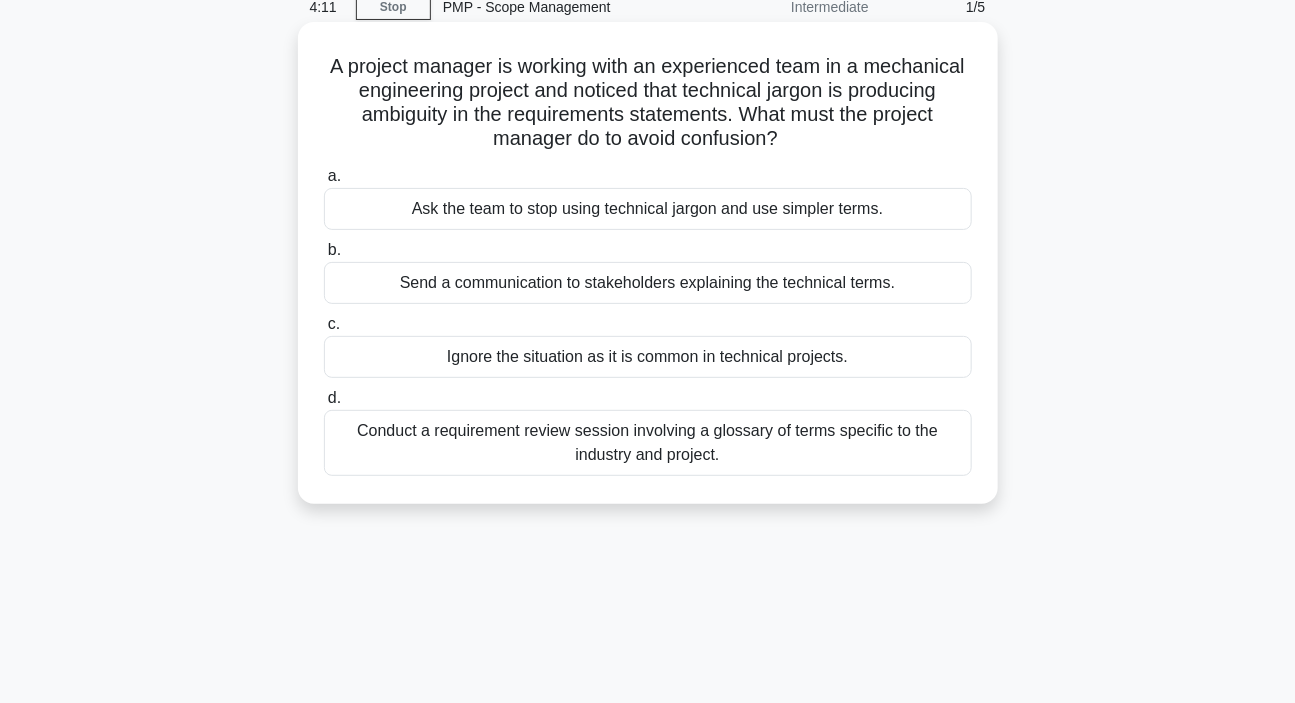 click on "Conduct a requirement review session involving a glossary of terms specific to the industry and project." at bounding box center [648, 443] 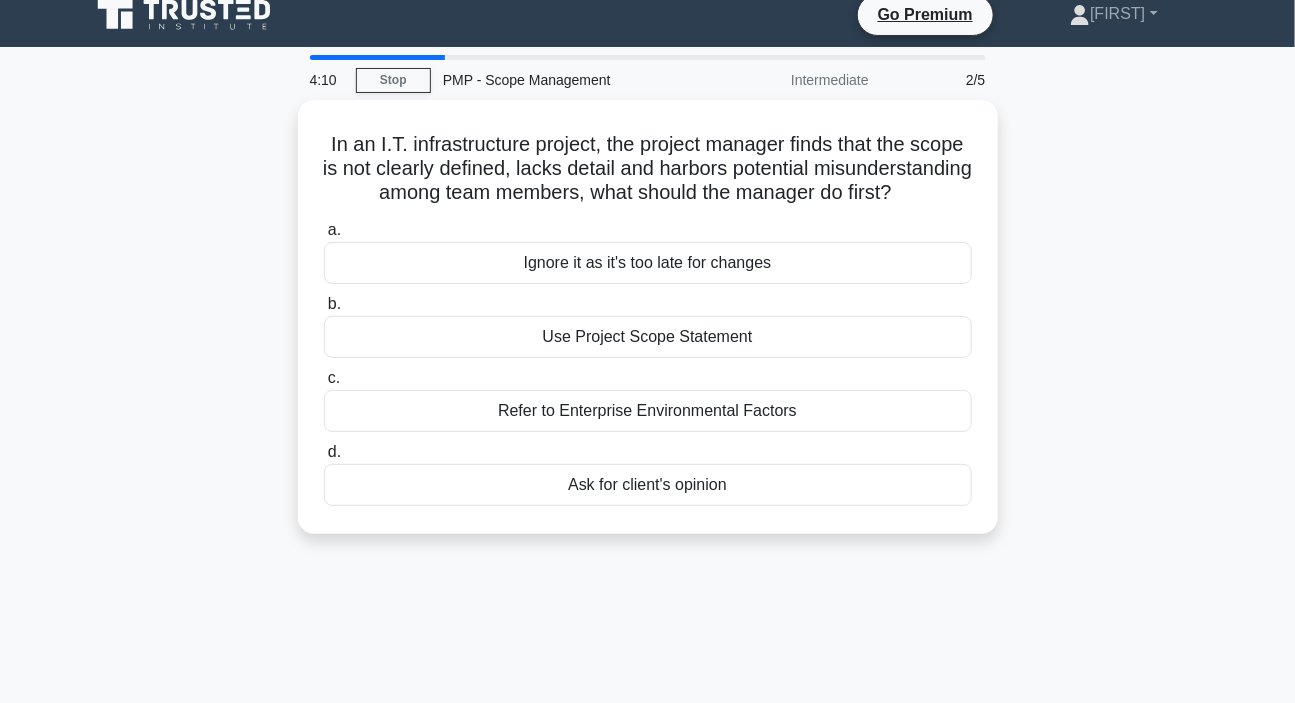 scroll, scrollTop: 0, scrollLeft: 0, axis: both 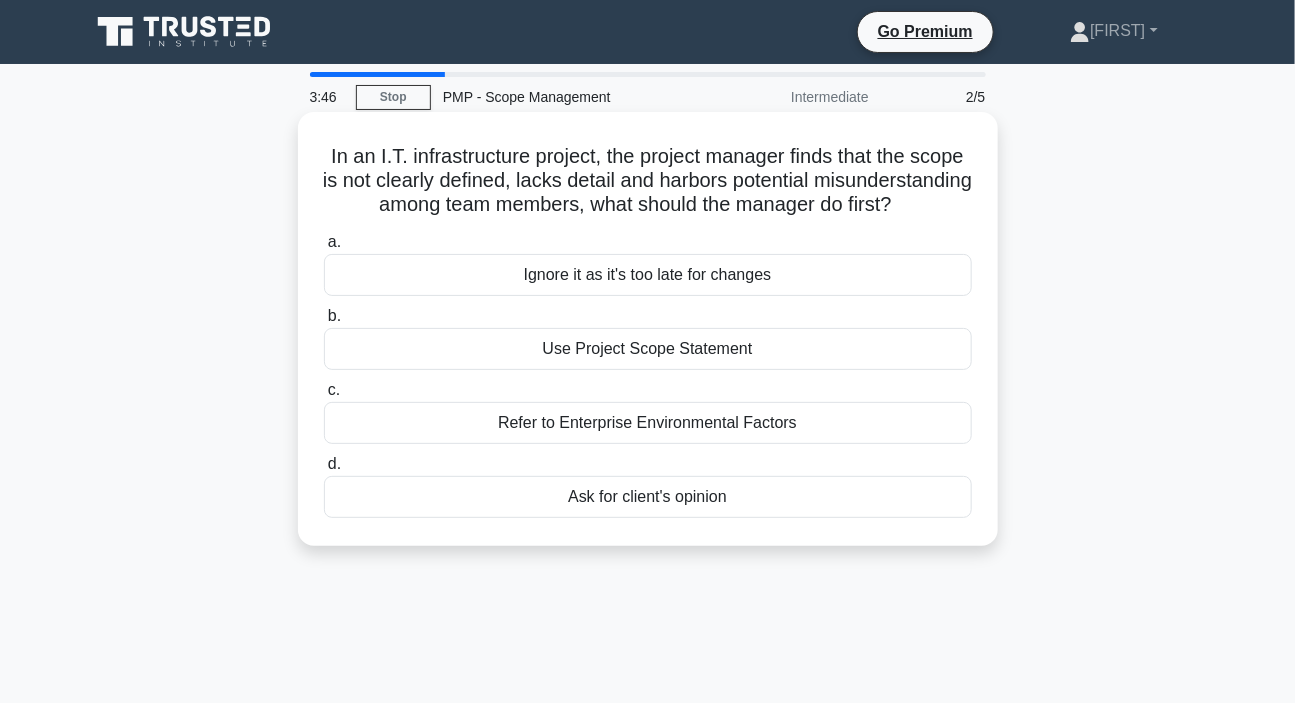 click on "Use Project Scope Statement" at bounding box center (648, 349) 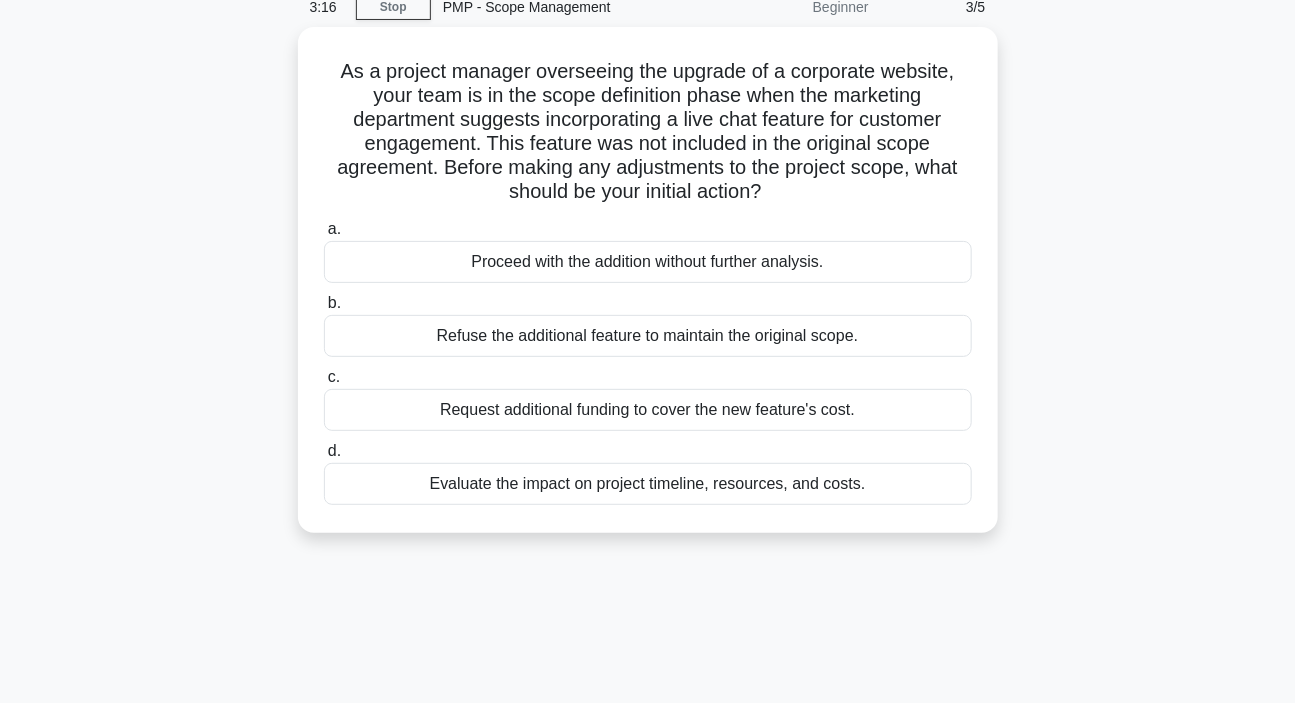 scroll, scrollTop: 0, scrollLeft: 0, axis: both 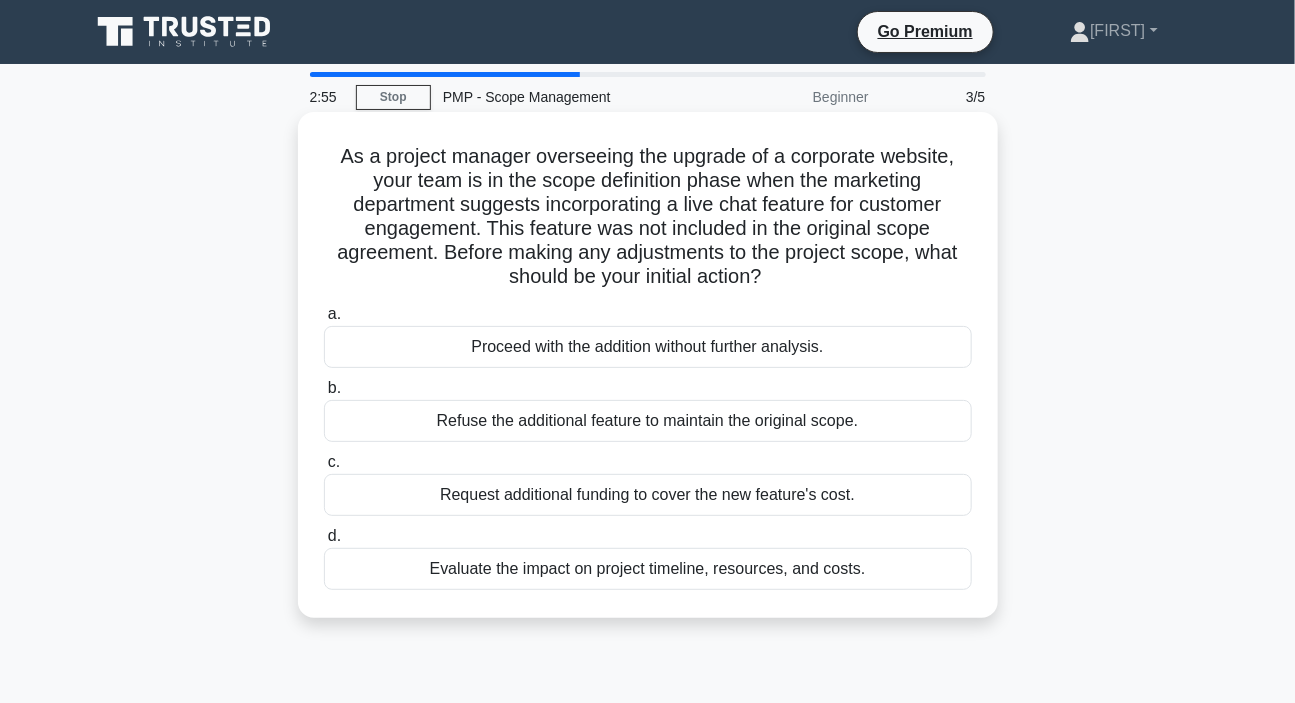 click on "Evaluate the impact on project timeline, resources, and costs." at bounding box center (648, 569) 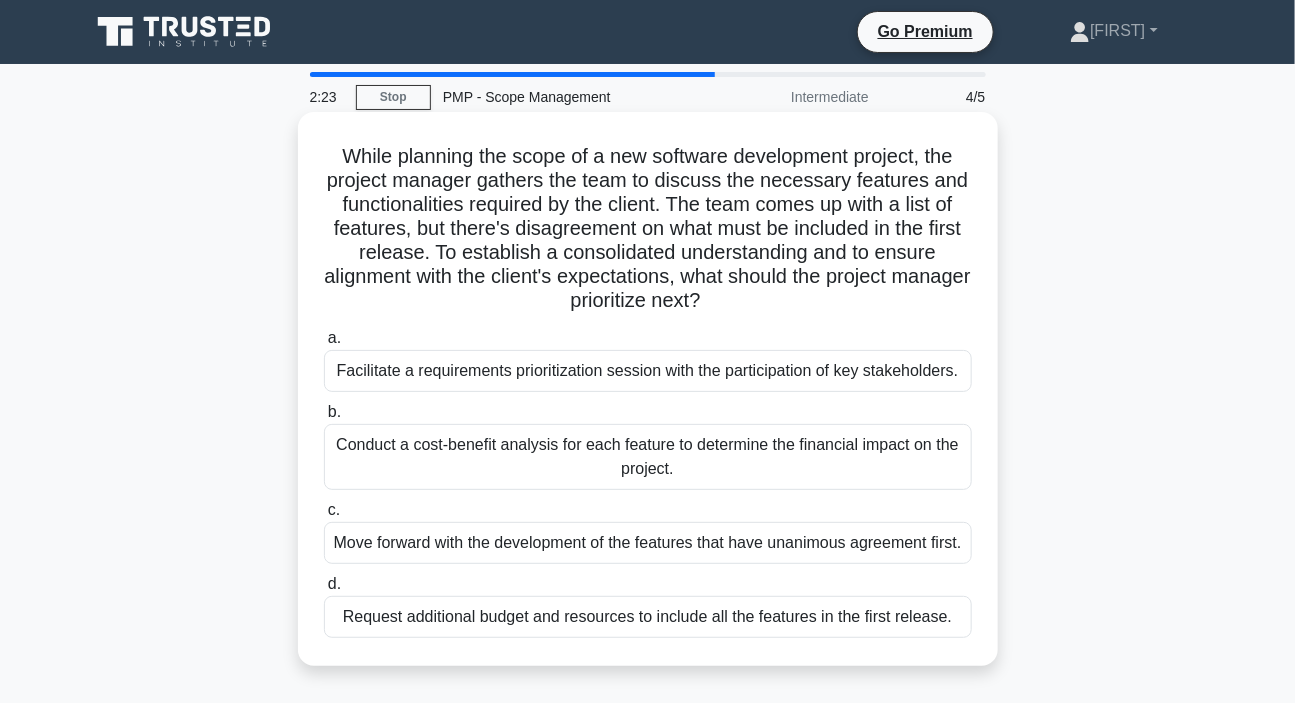 click on "Facilitate a requirements prioritization session with the participation of key stakeholders." at bounding box center (648, 371) 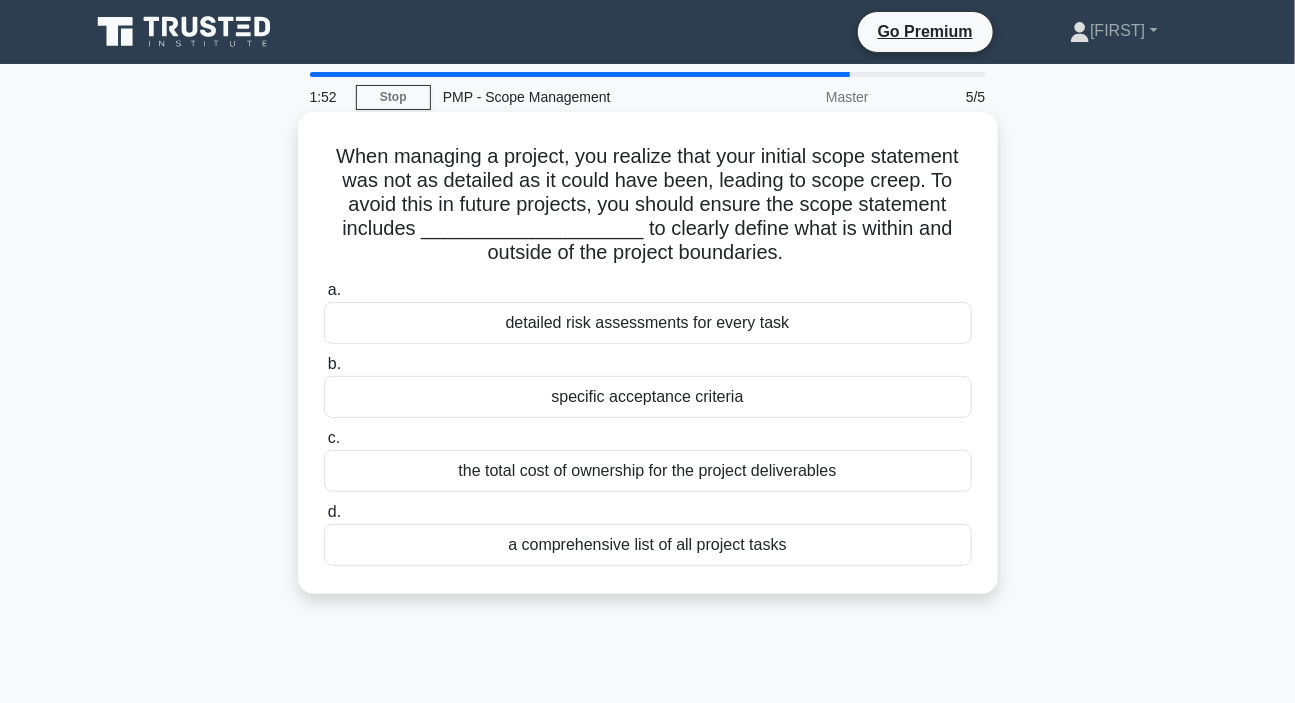 click on "a comprehensive list of all project tasks" at bounding box center [648, 545] 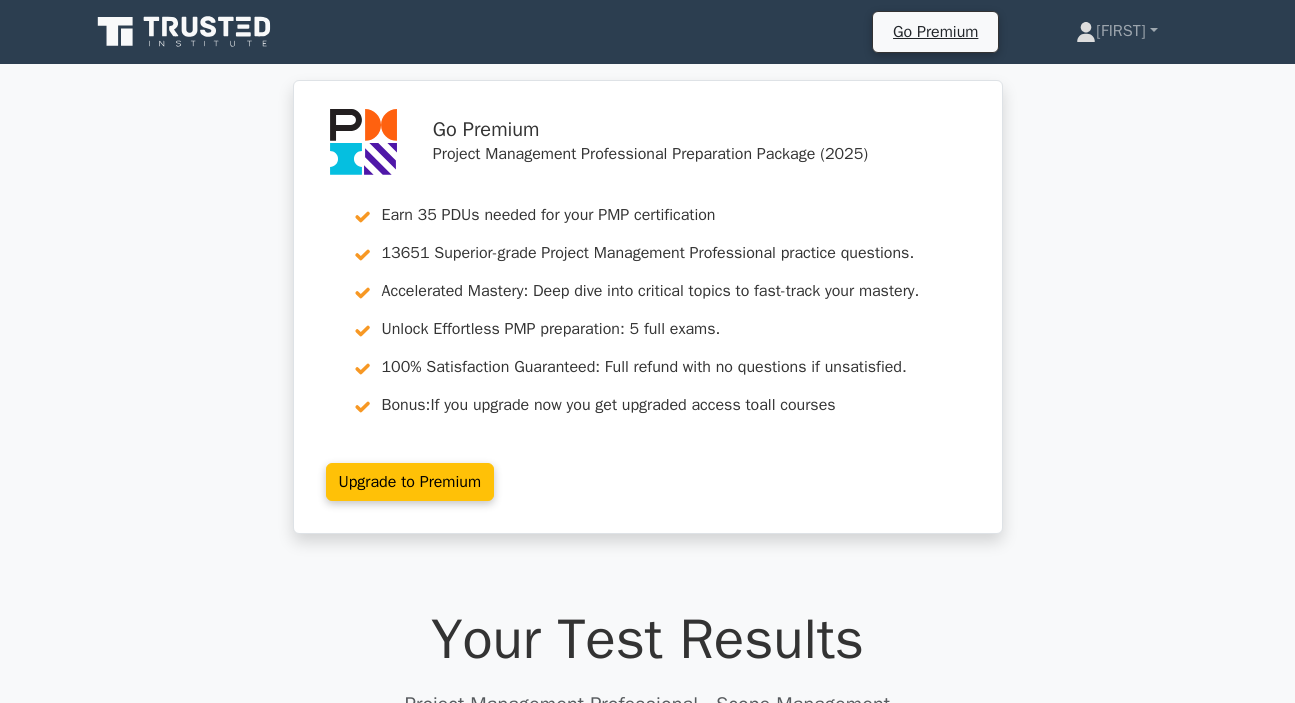 scroll, scrollTop: 173, scrollLeft: 0, axis: vertical 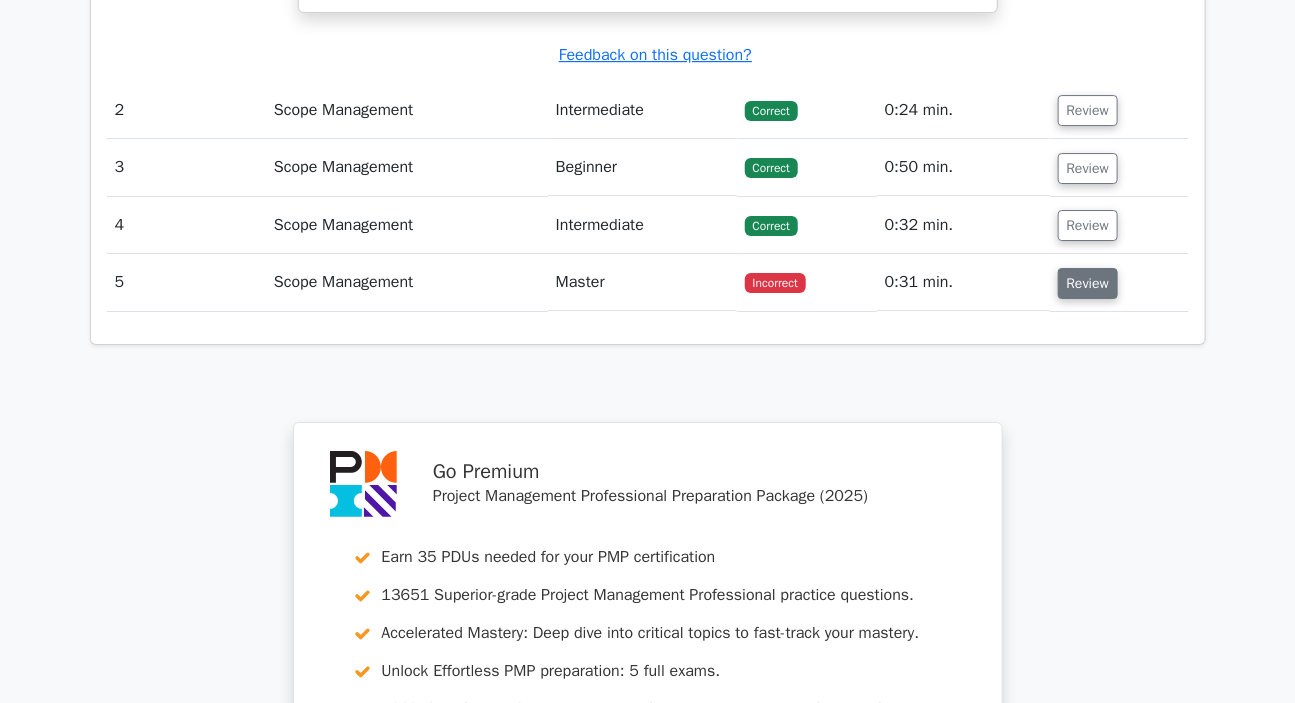 click on "Review" at bounding box center [1088, 283] 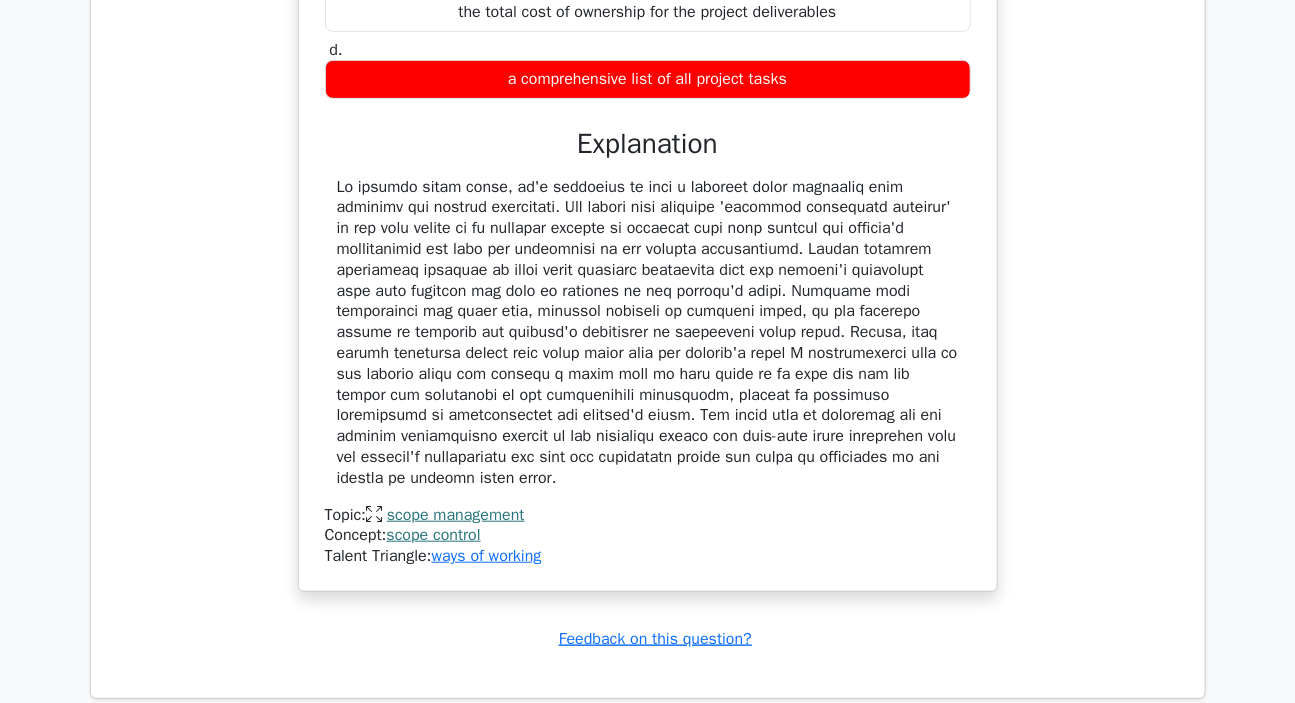 scroll, scrollTop: 3181, scrollLeft: 0, axis: vertical 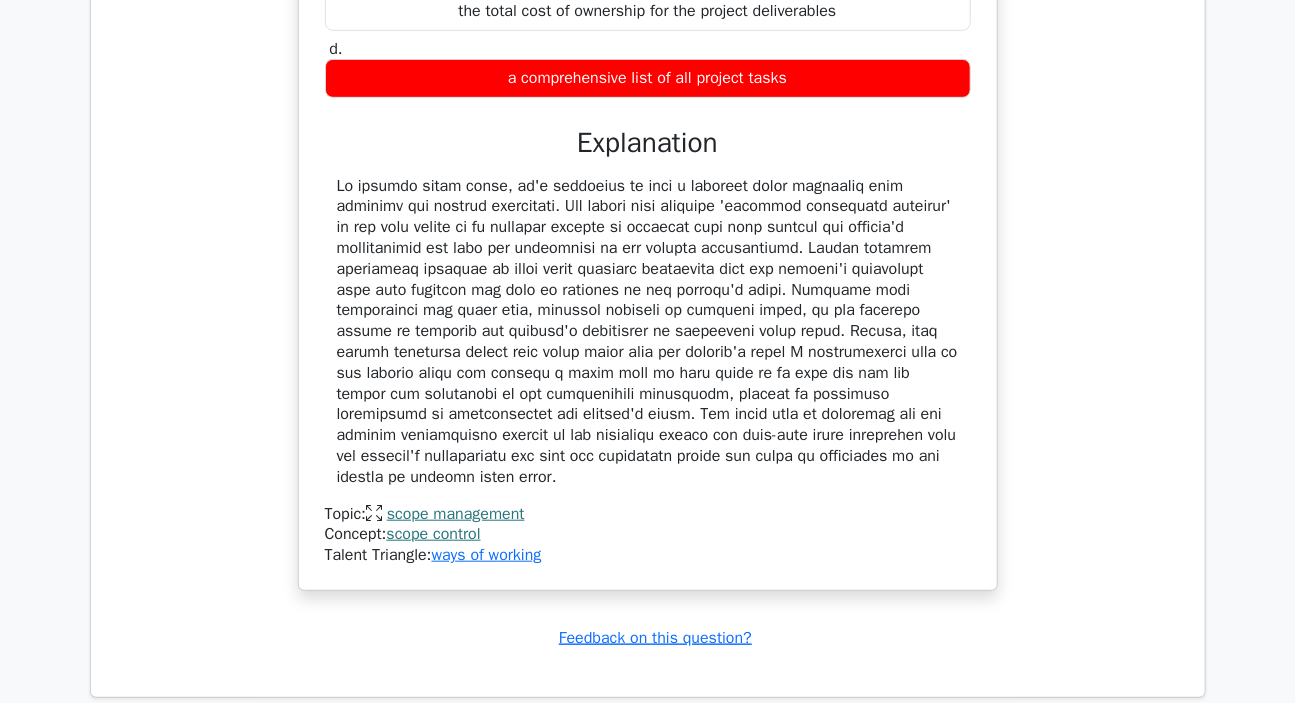 drag, startPoint x: 680, startPoint y: 348, endPoint x: 927, endPoint y: 442, distance: 264.28204 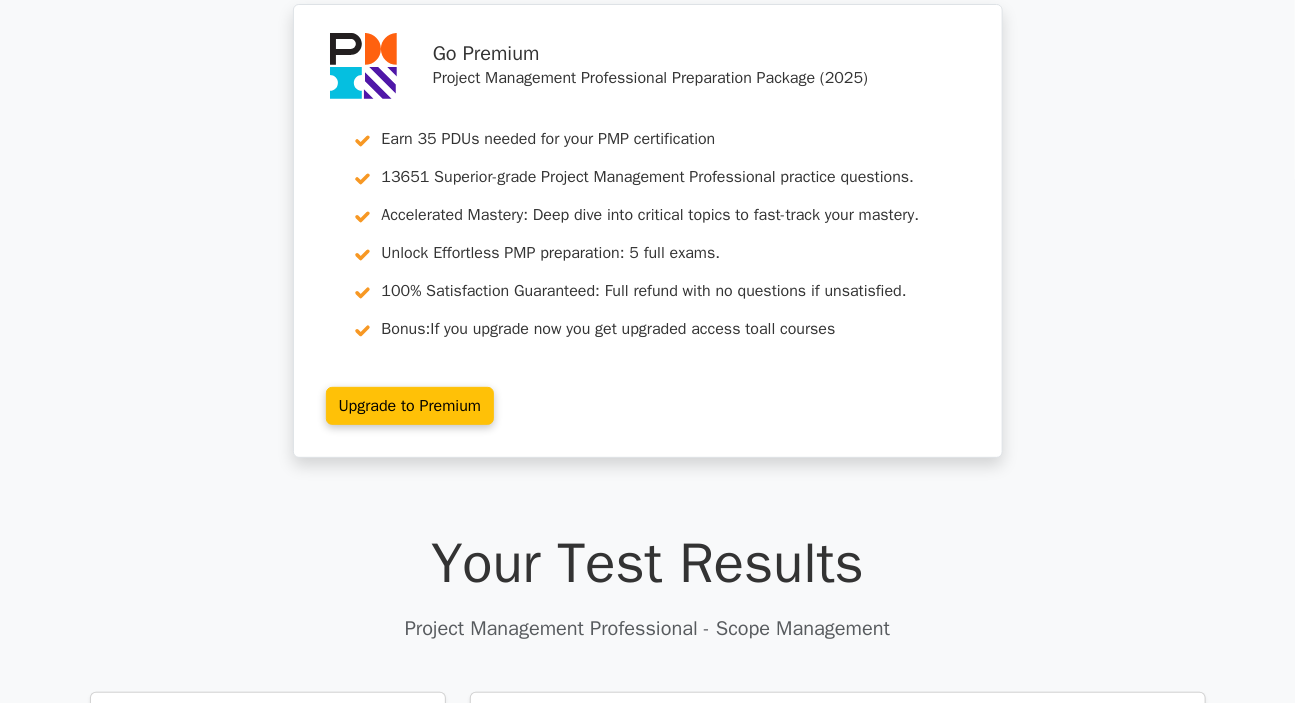 scroll, scrollTop: 0, scrollLeft: 0, axis: both 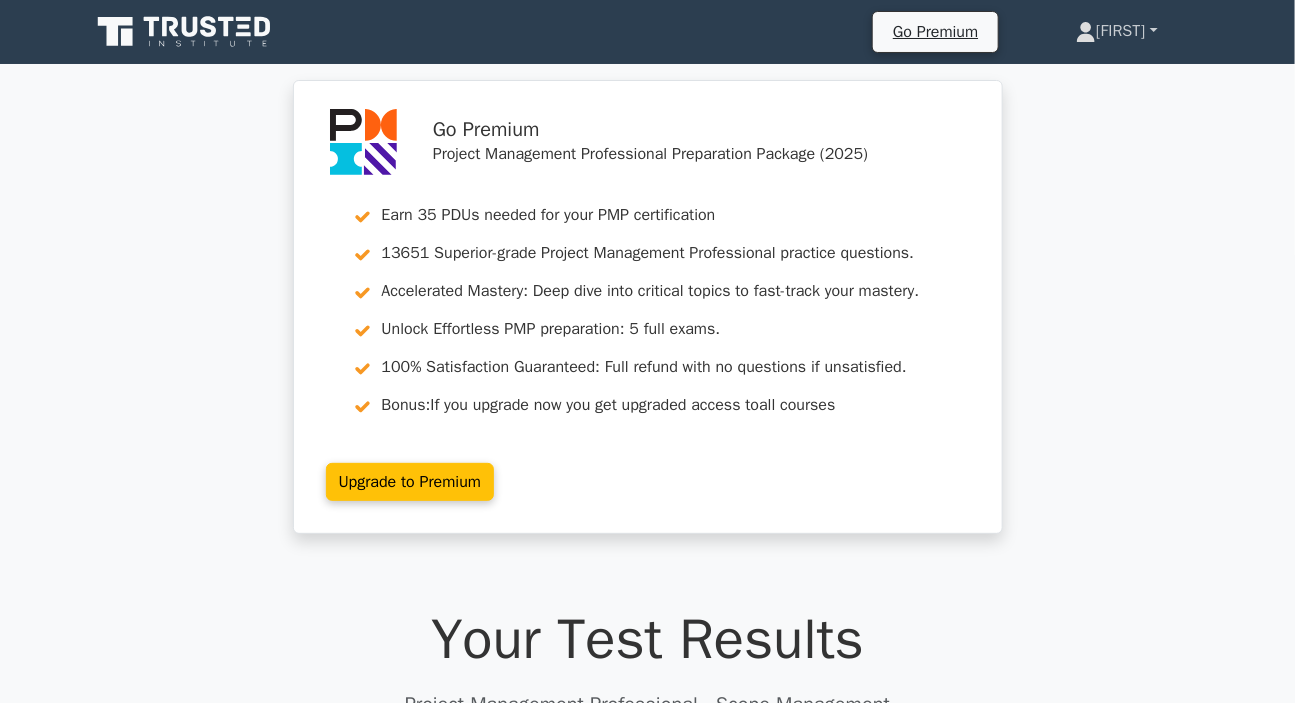 click on "[FIRST]" at bounding box center (1116, 31) 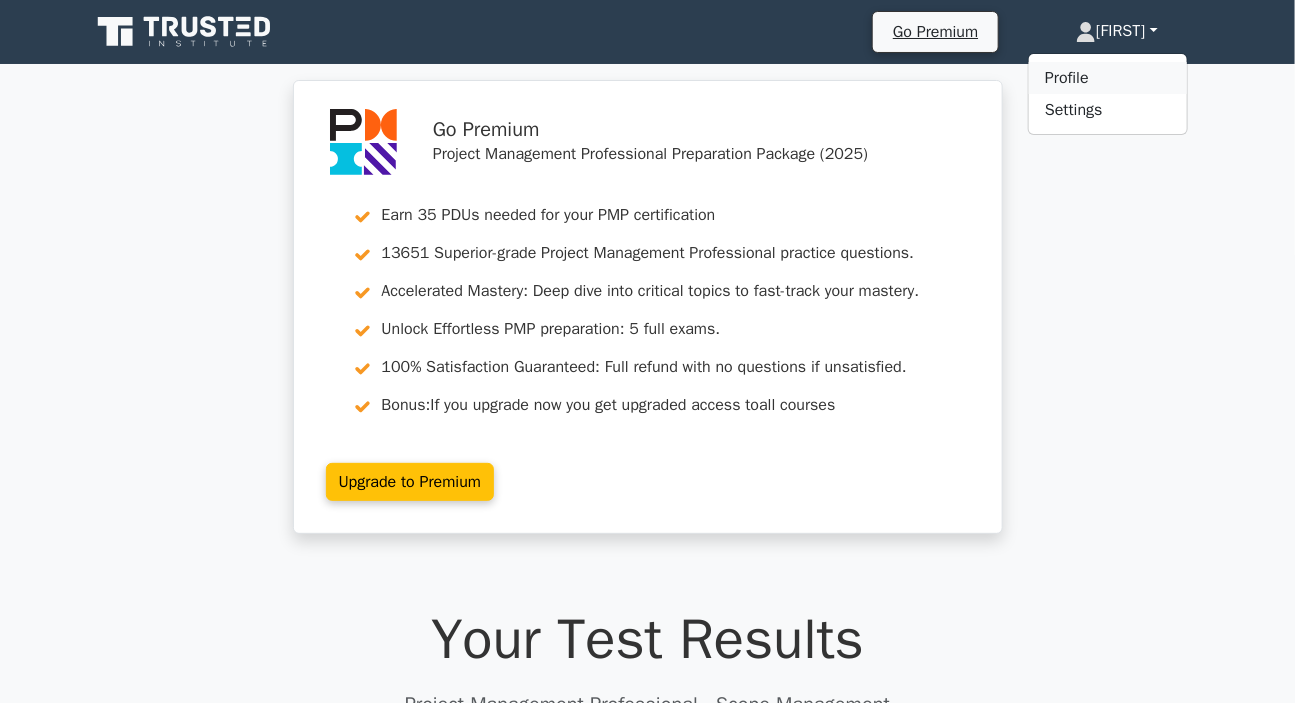 click on "Profile" at bounding box center (1108, 78) 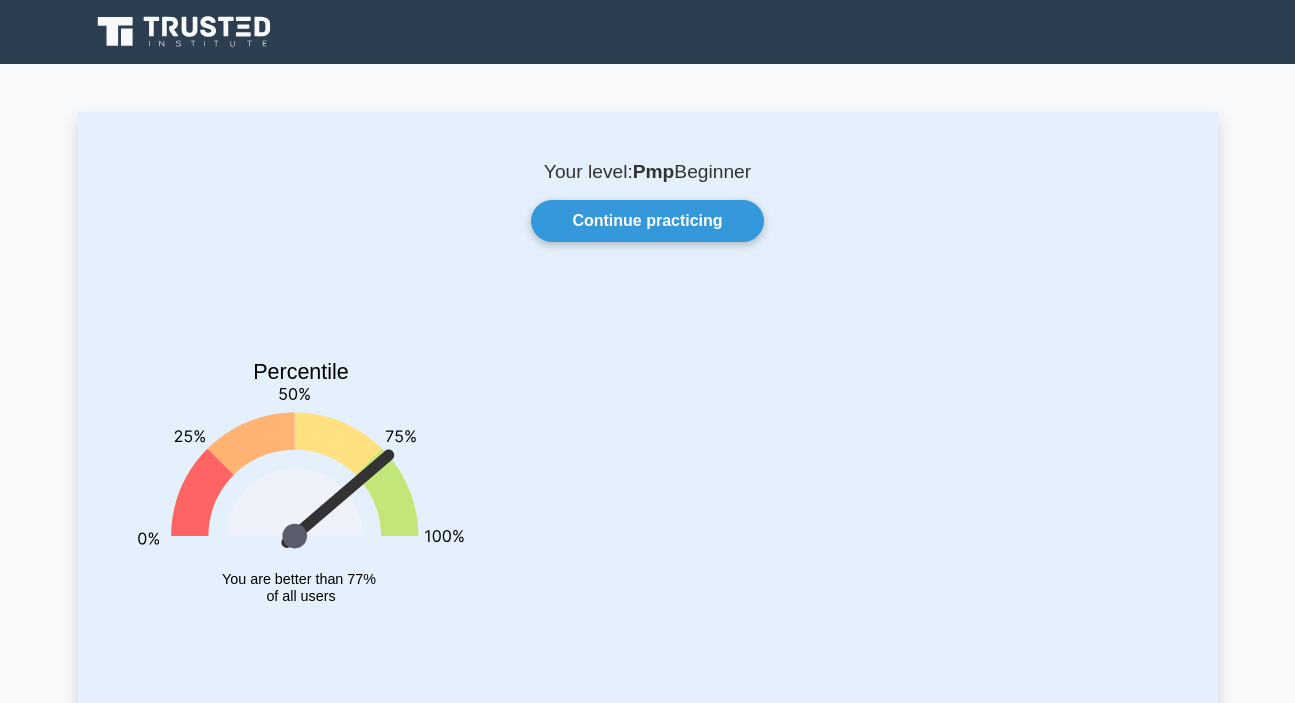 scroll, scrollTop: 0, scrollLeft: 0, axis: both 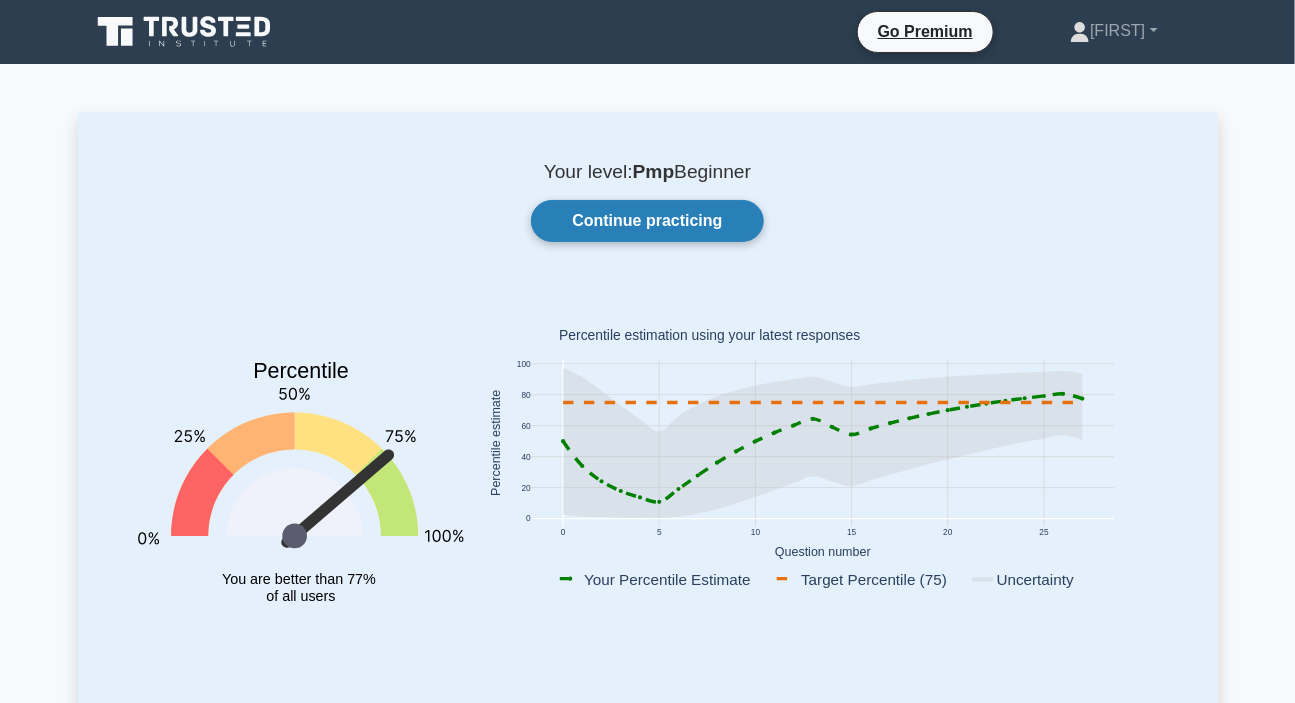click on "Continue practicing" at bounding box center (647, 221) 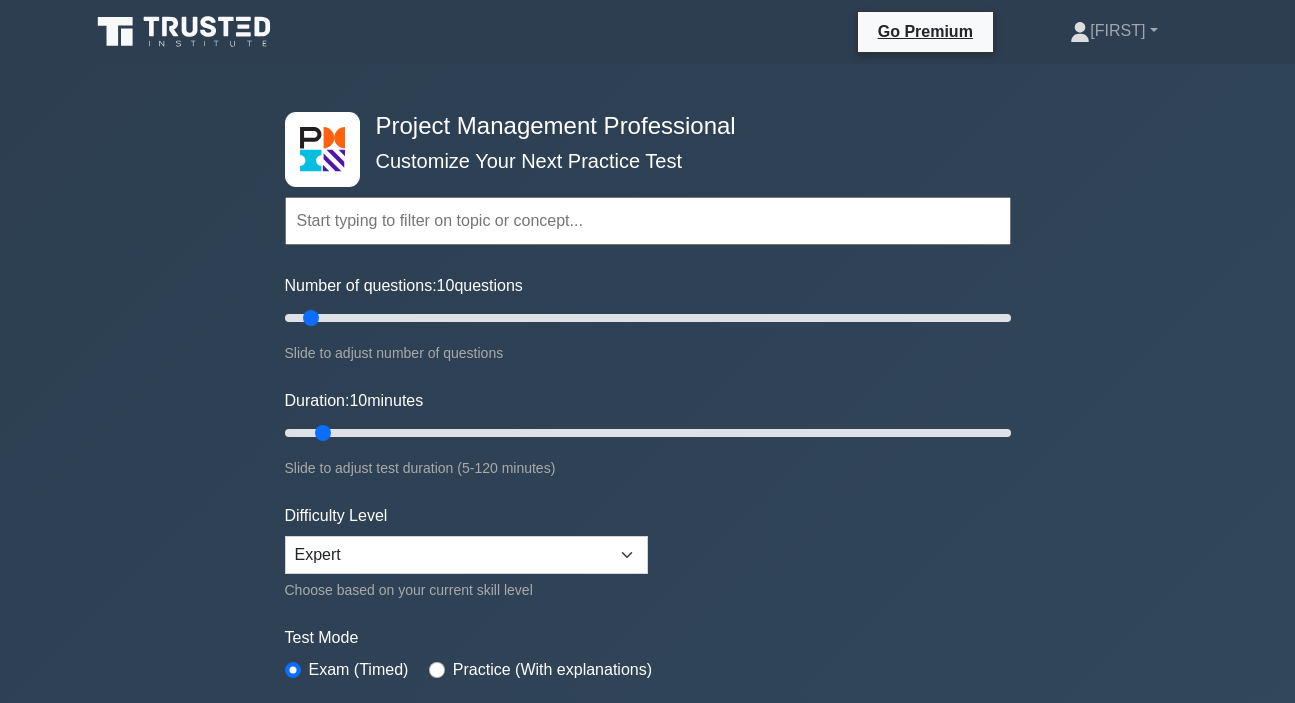 scroll, scrollTop: 0, scrollLeft: 0, axis: both 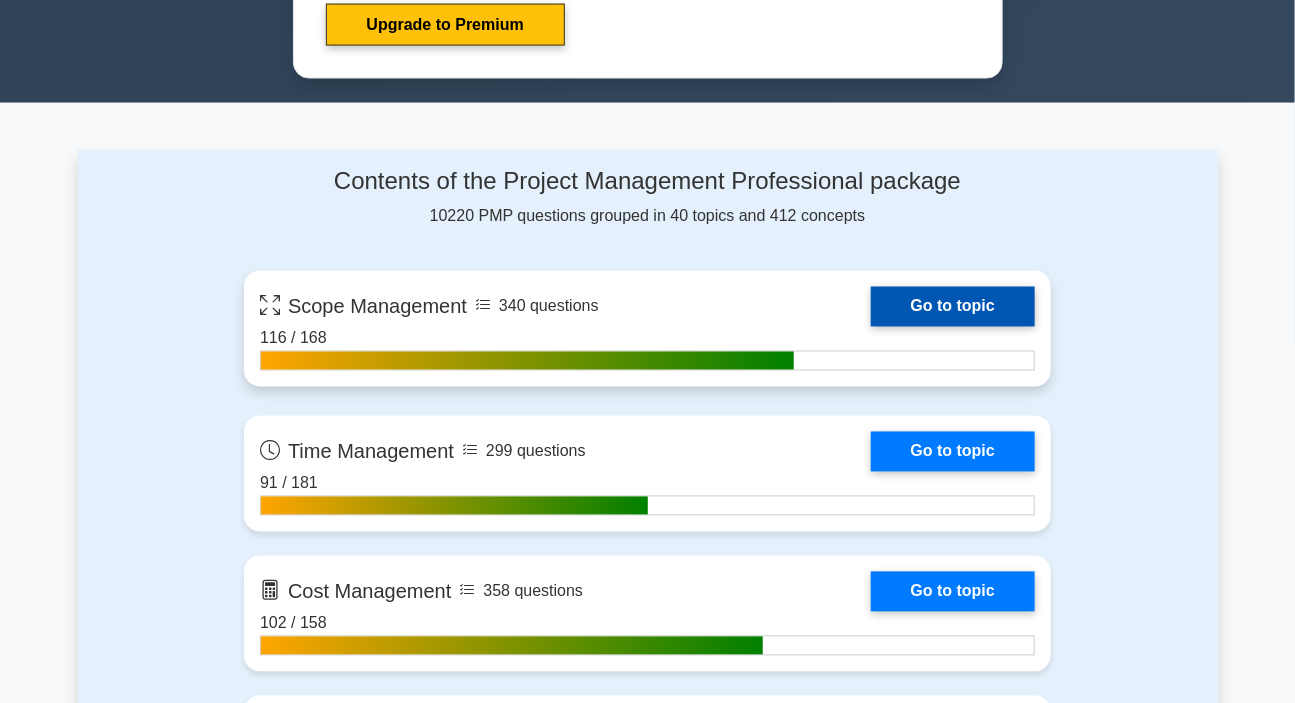 click on "Go to topic" at bounding box center (953, 307) 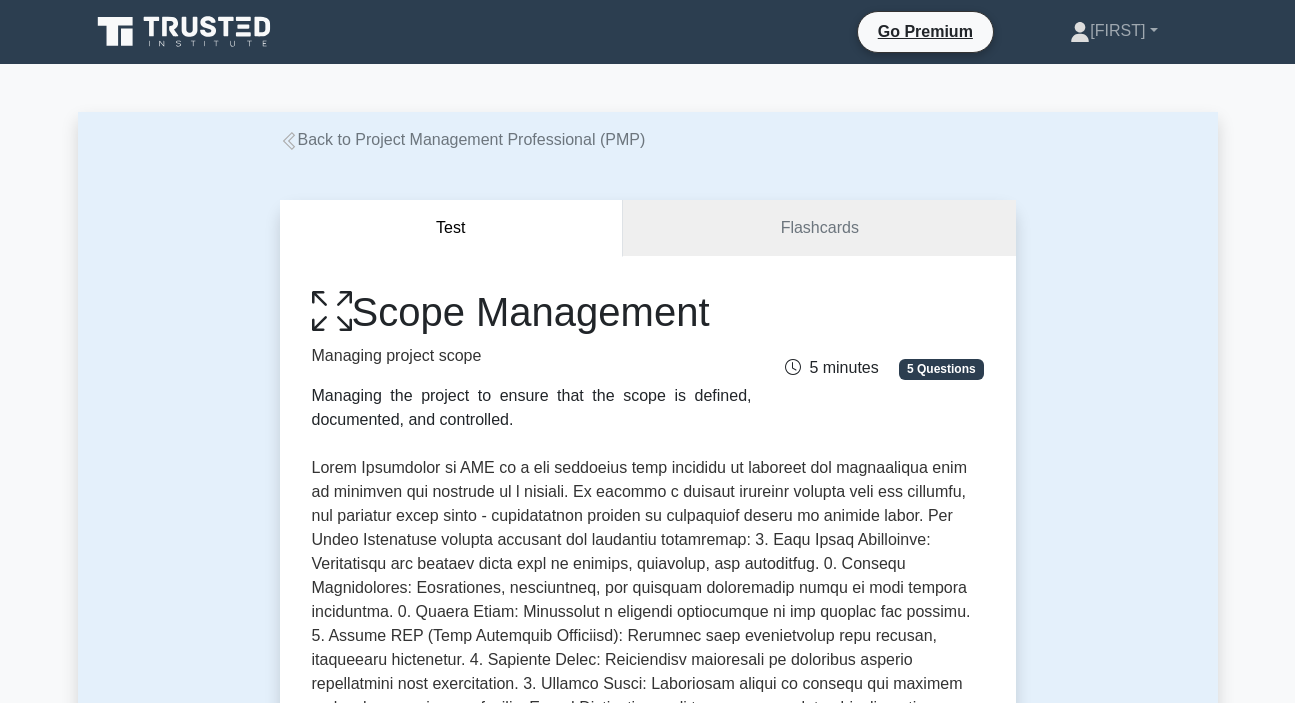 scroll, scrollTop: 0, scrollLeft: 0, axis: both 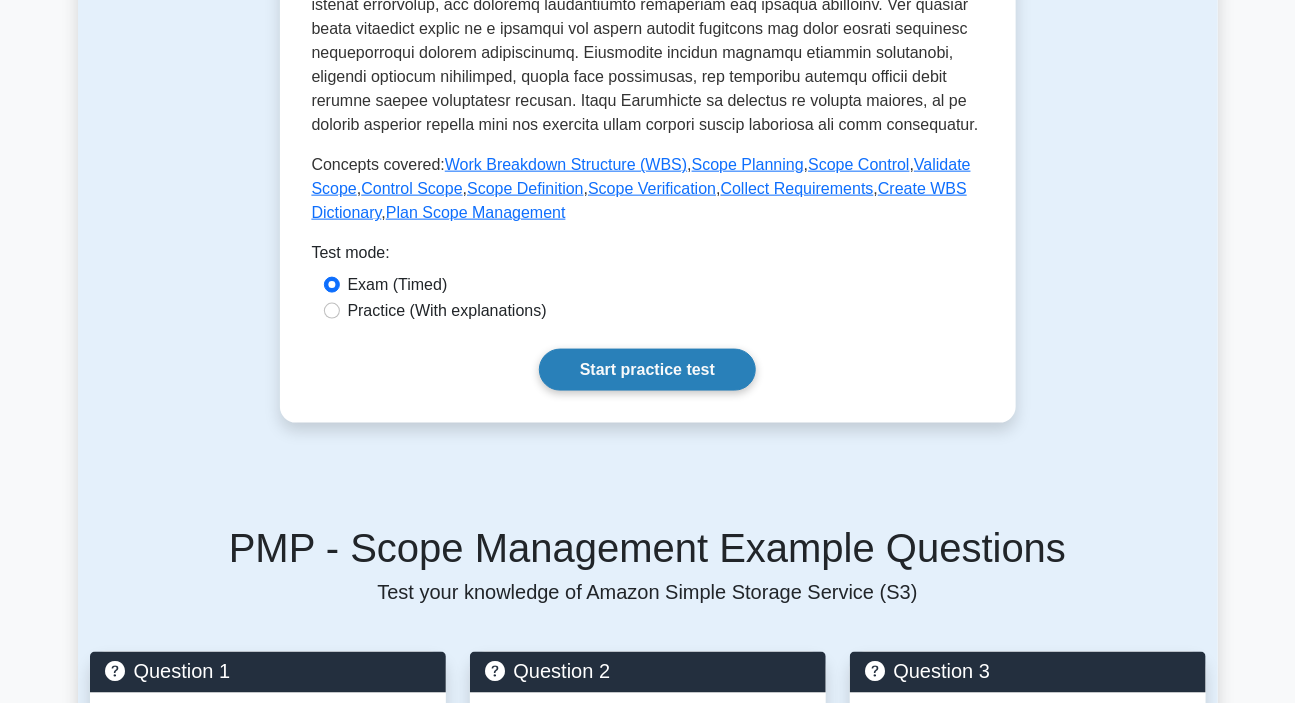 click on "Start practice test" at bounding box center [647, 370] 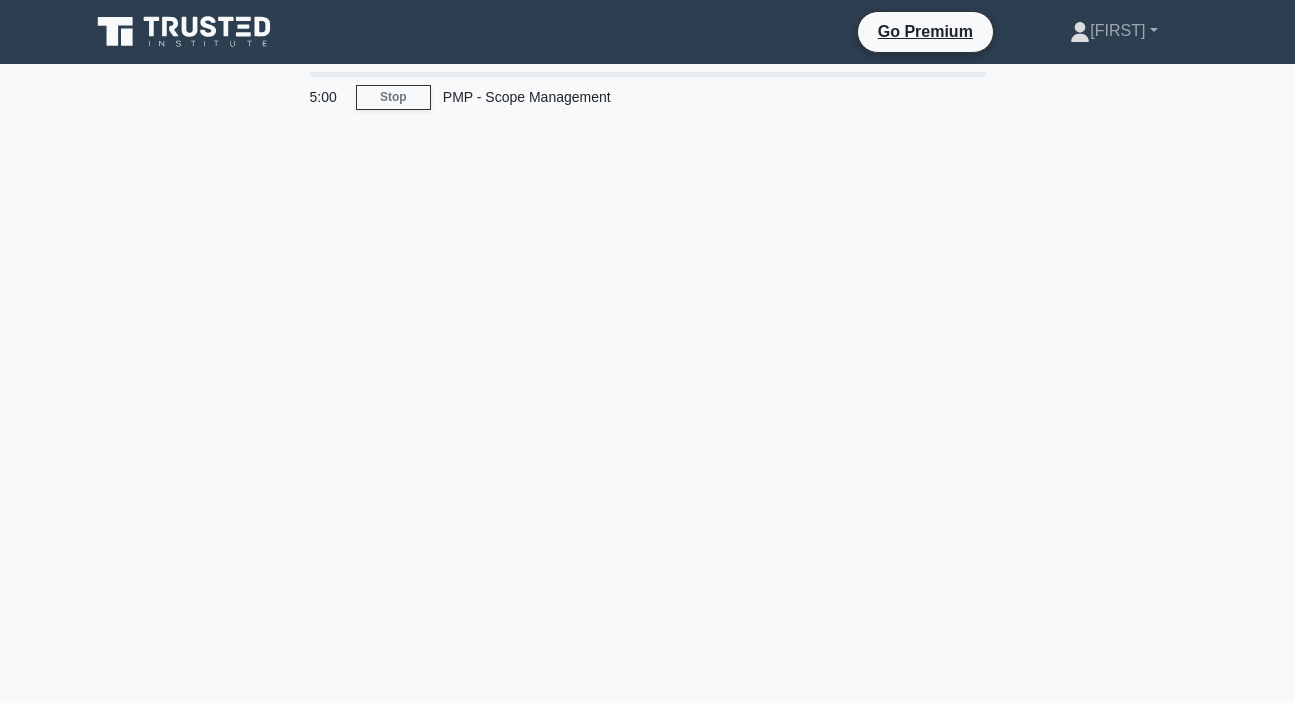 scroll, scrollTop: 0, scrollLeft: 0, axis: both 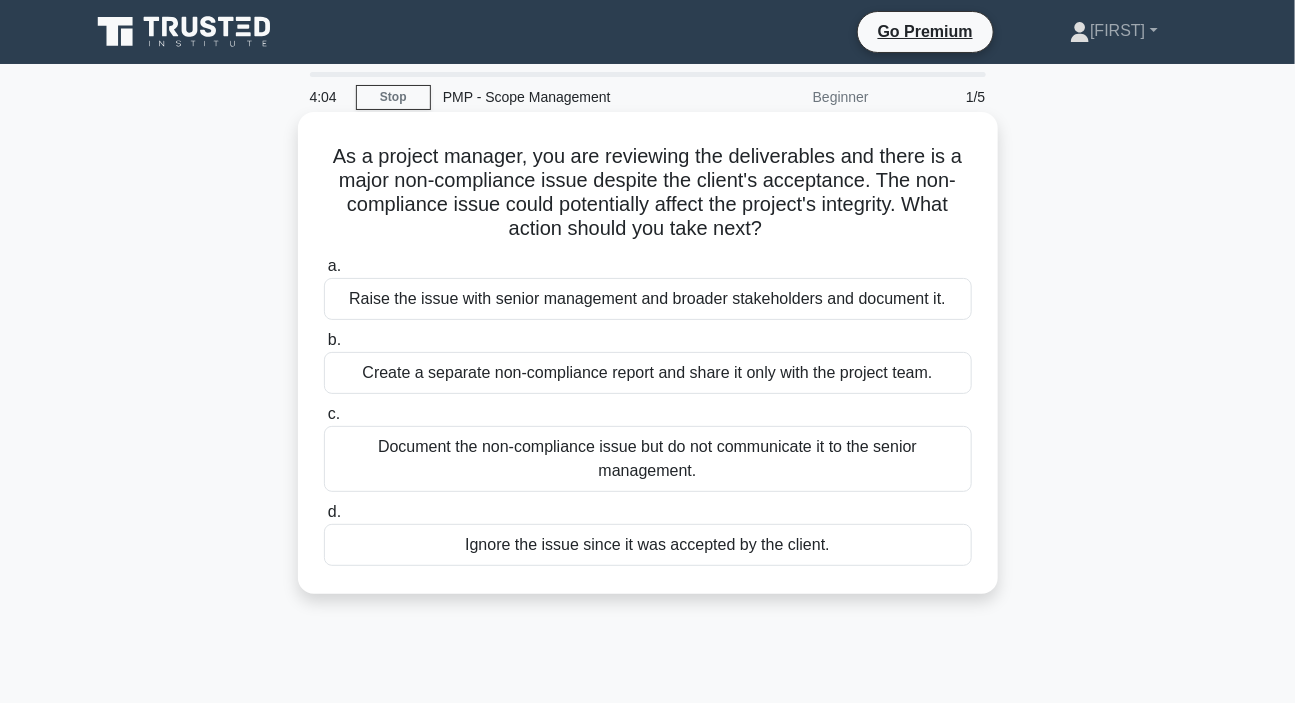 click on "Raise the issue with senior management and broader stakeholders and document it." at bounding box center (648, 299) 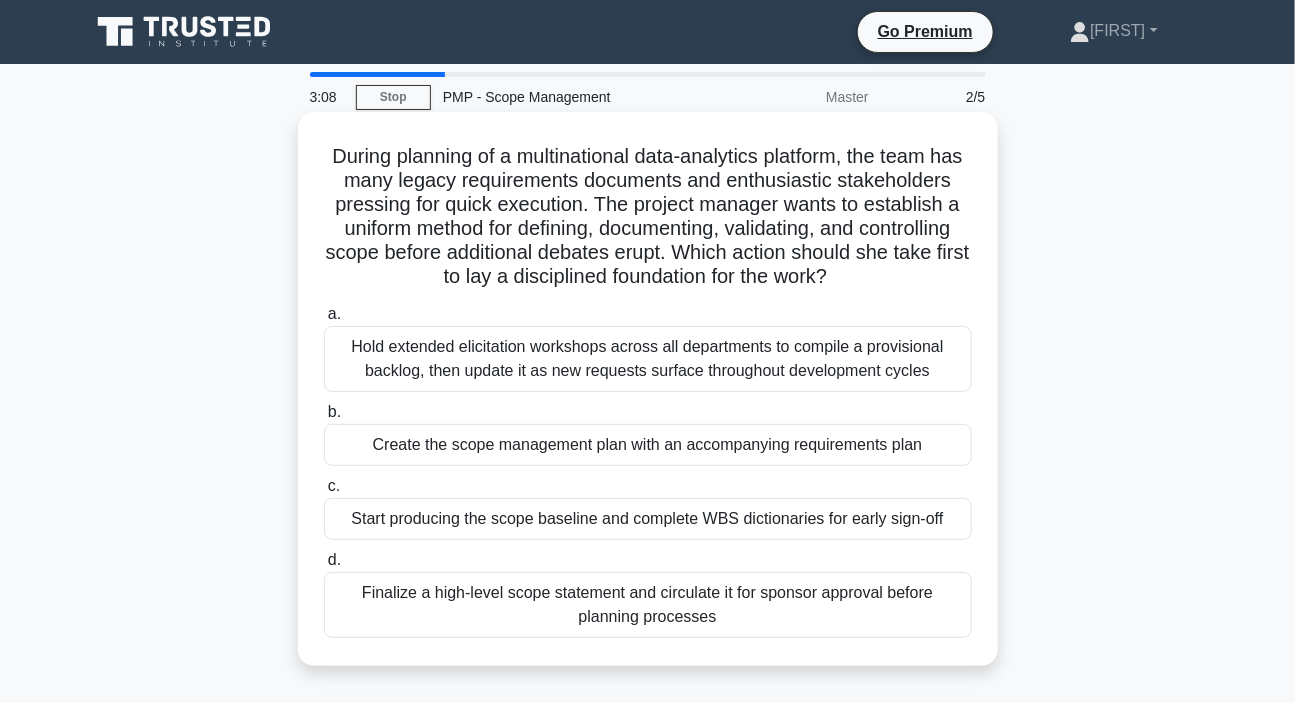 scroll, scrollTop: 90, scrollLeft: 0, axis: vertical 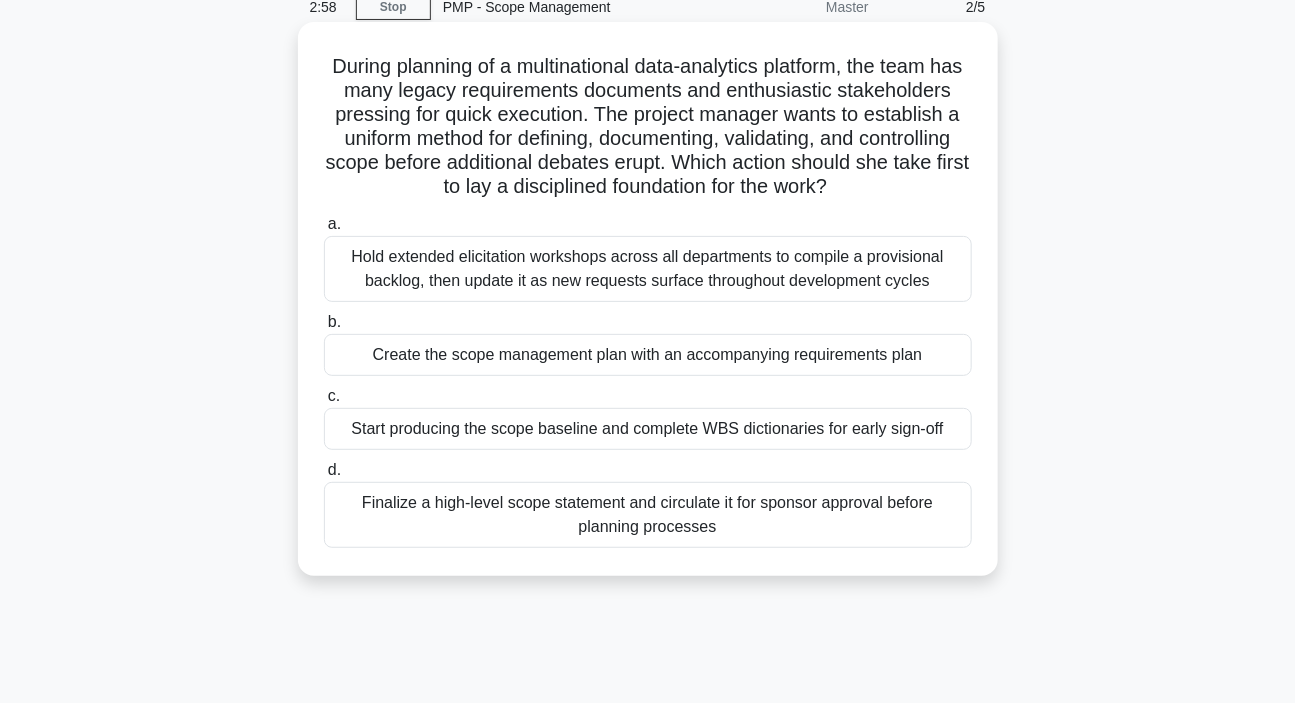 click on "Create the scope management plan with an accompanying requirements plan" at bounding box center [648, 355] 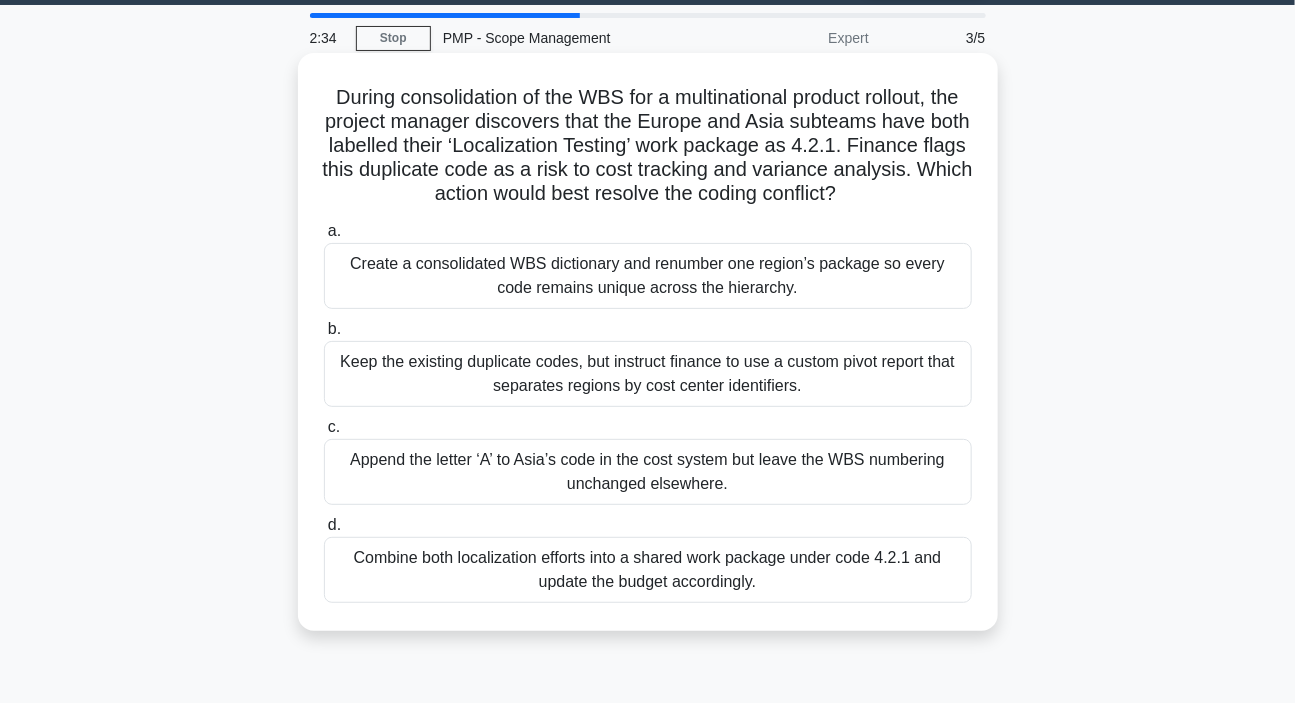 scroll, scrollTop: 90, scrollLeft: 0, axis: vertical 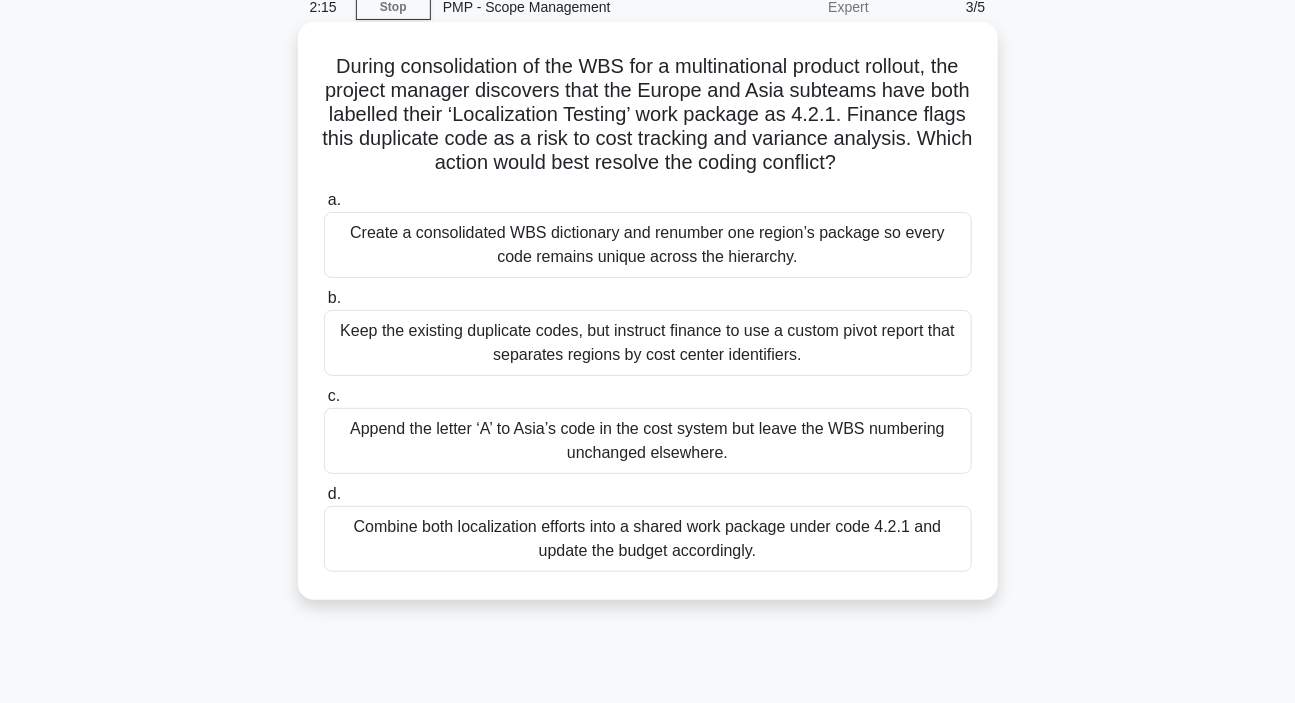 drag, startPoint x: 401, startPoint y: 231, endPoint x: 486, endPoint y: 226, distance: 85.146935 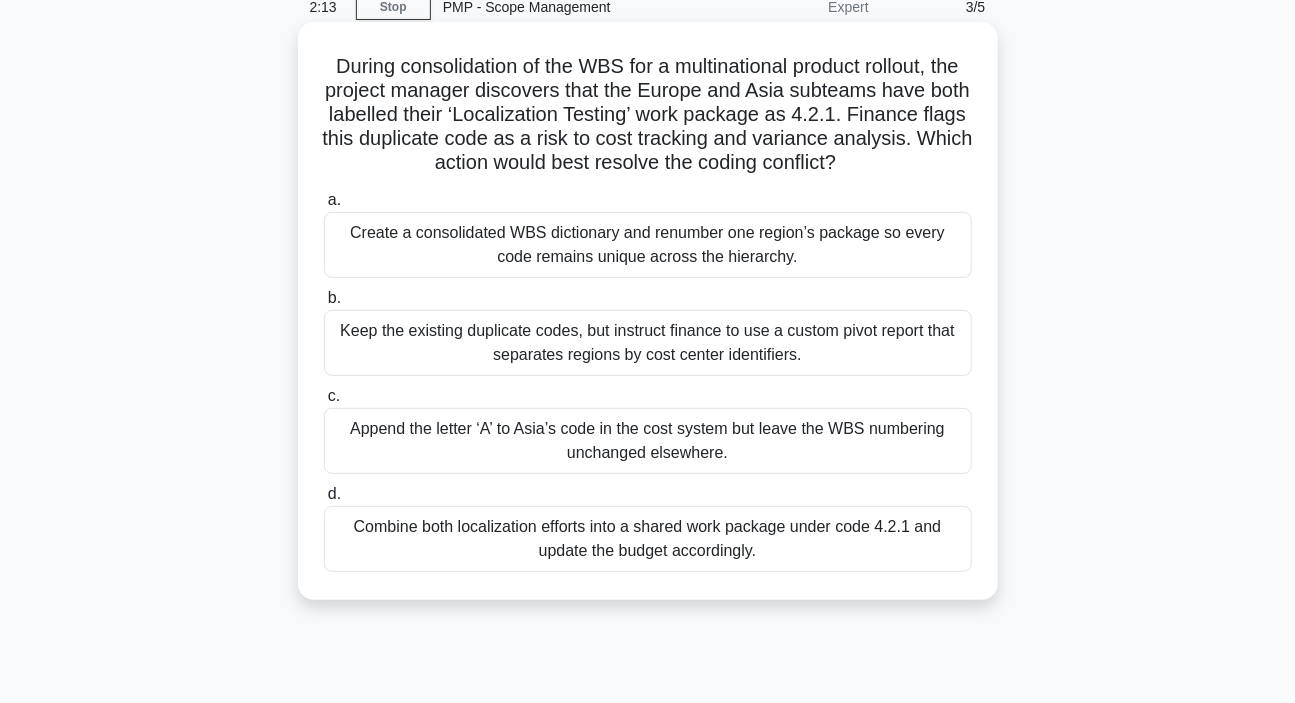 click on "Create a consolidated WBS dictionary and renumber one region’s package so every code remains unique across the hierarchy." at bounding box center [648, 245] 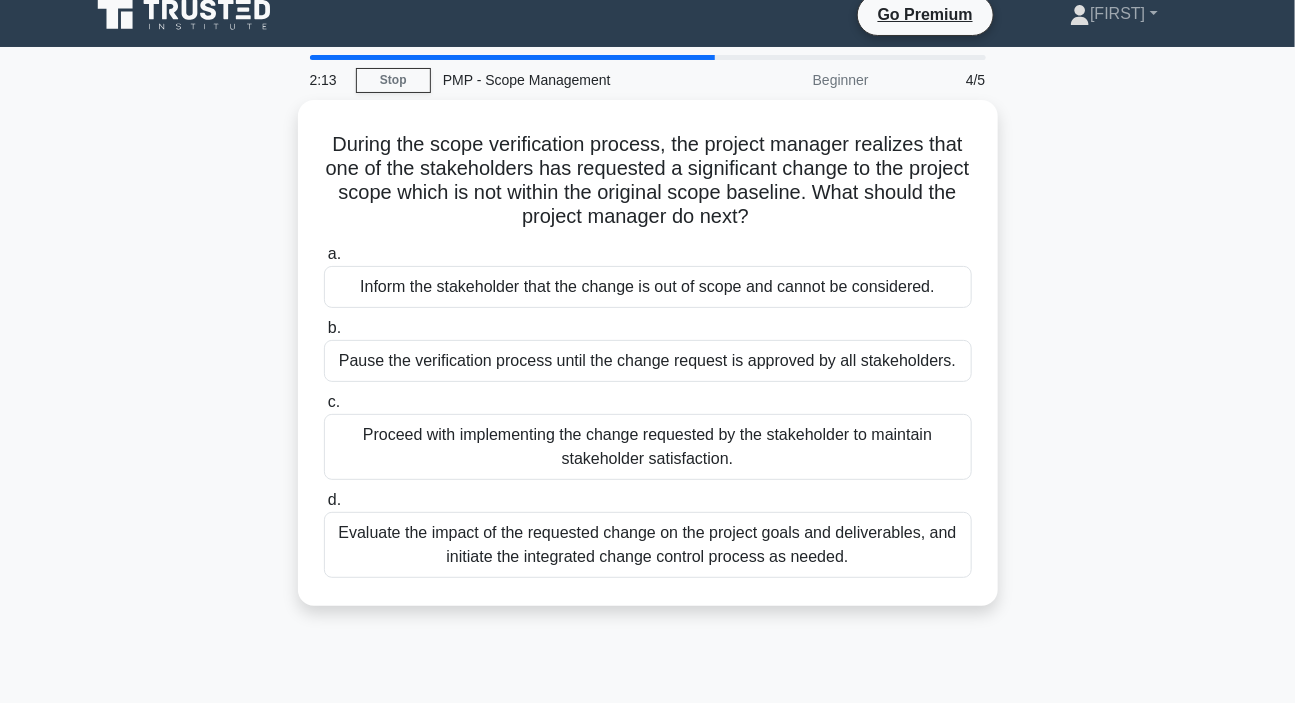 scroll, scrollTop: 0, scrollLeft: 0, axis: both 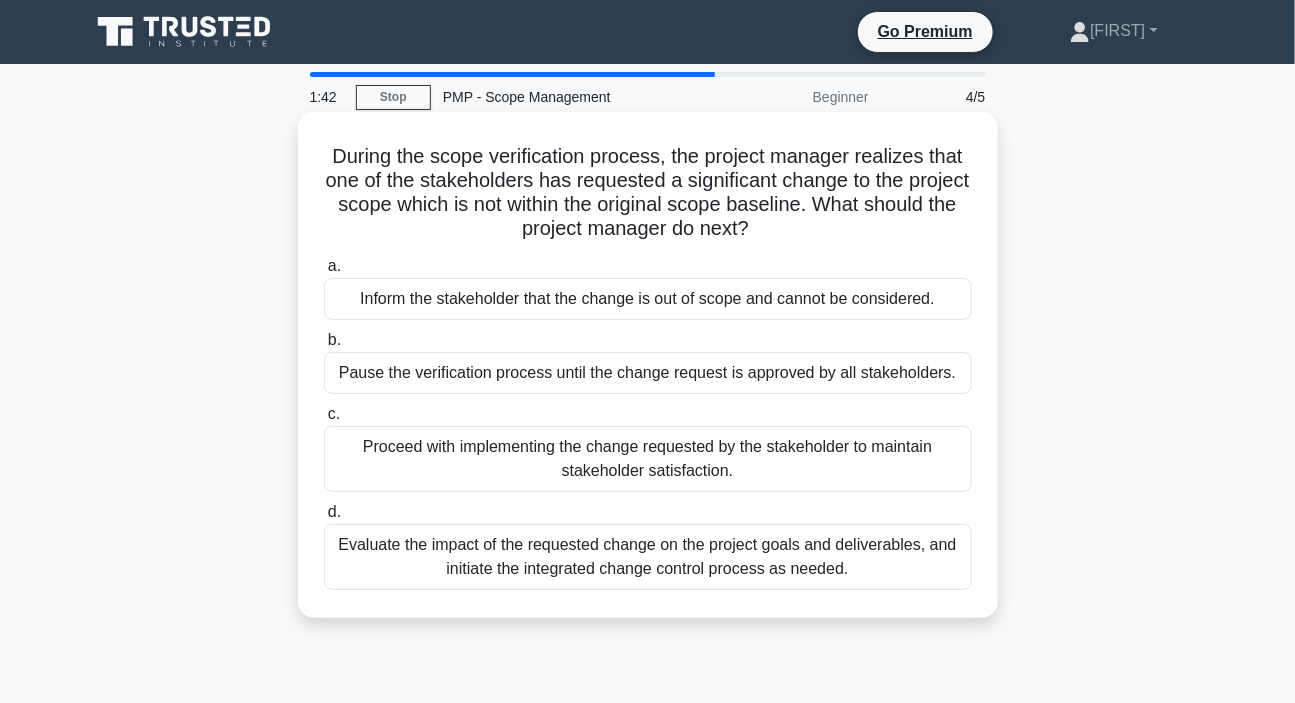 click on "Evaluate the impact of the requested change on the project goals and deliverables, and initiate the integrated change control process as needed." at bounding box center (648, 557) 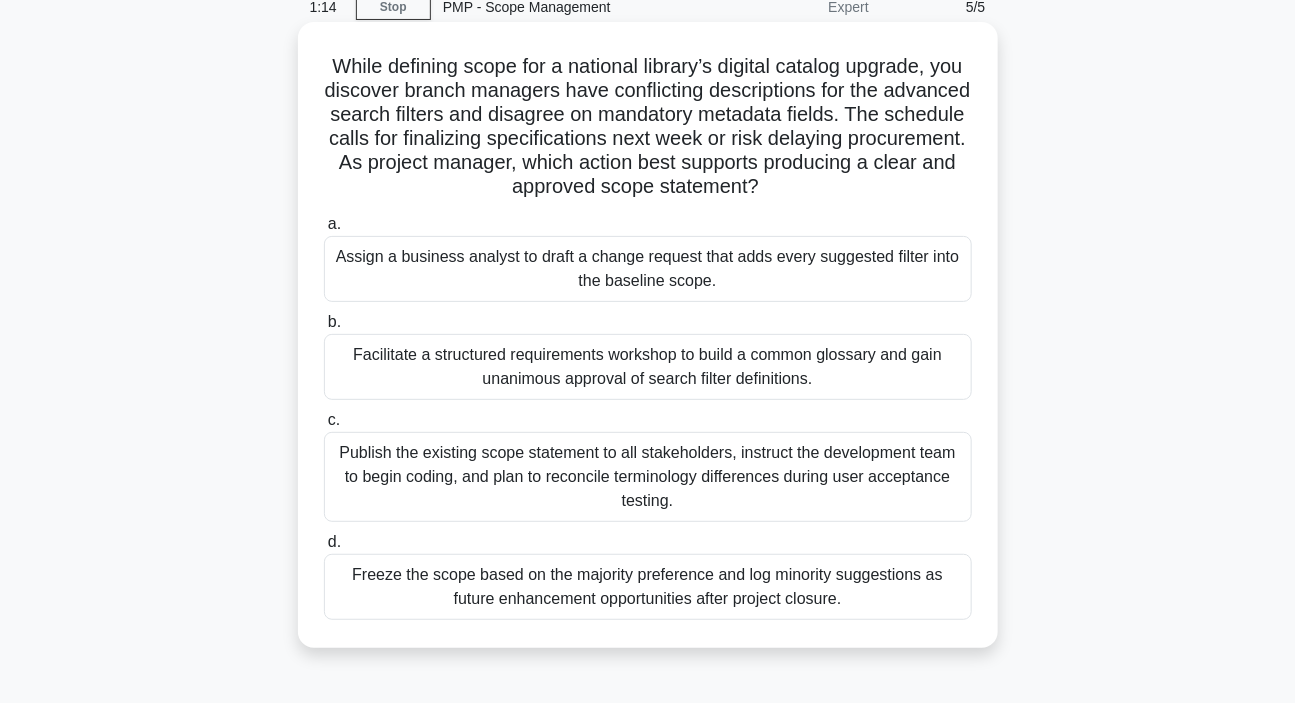 scroll, scrollTop: 181, scrollLeft: 0, axis: vertical 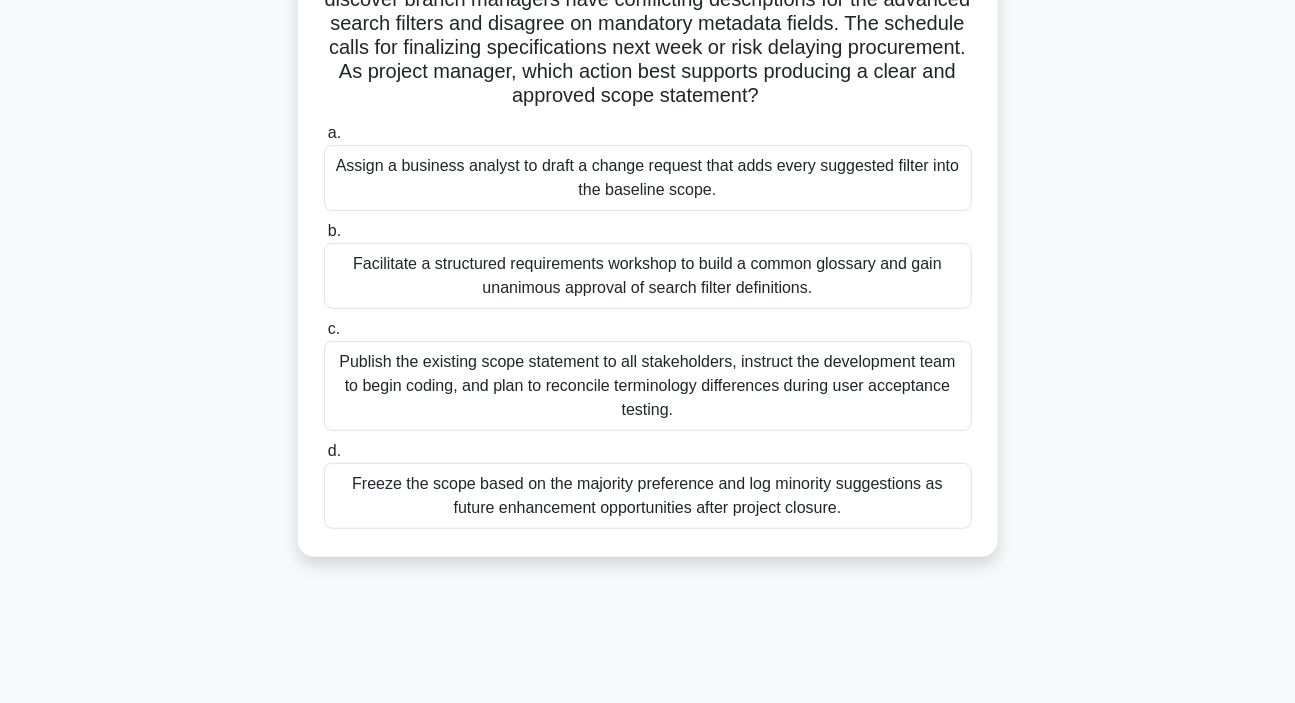click on "Facilitate a structured requirements workshop to build a common glossary and gain unanimous approval of search filter definitions." at bounding box center [648, 276] 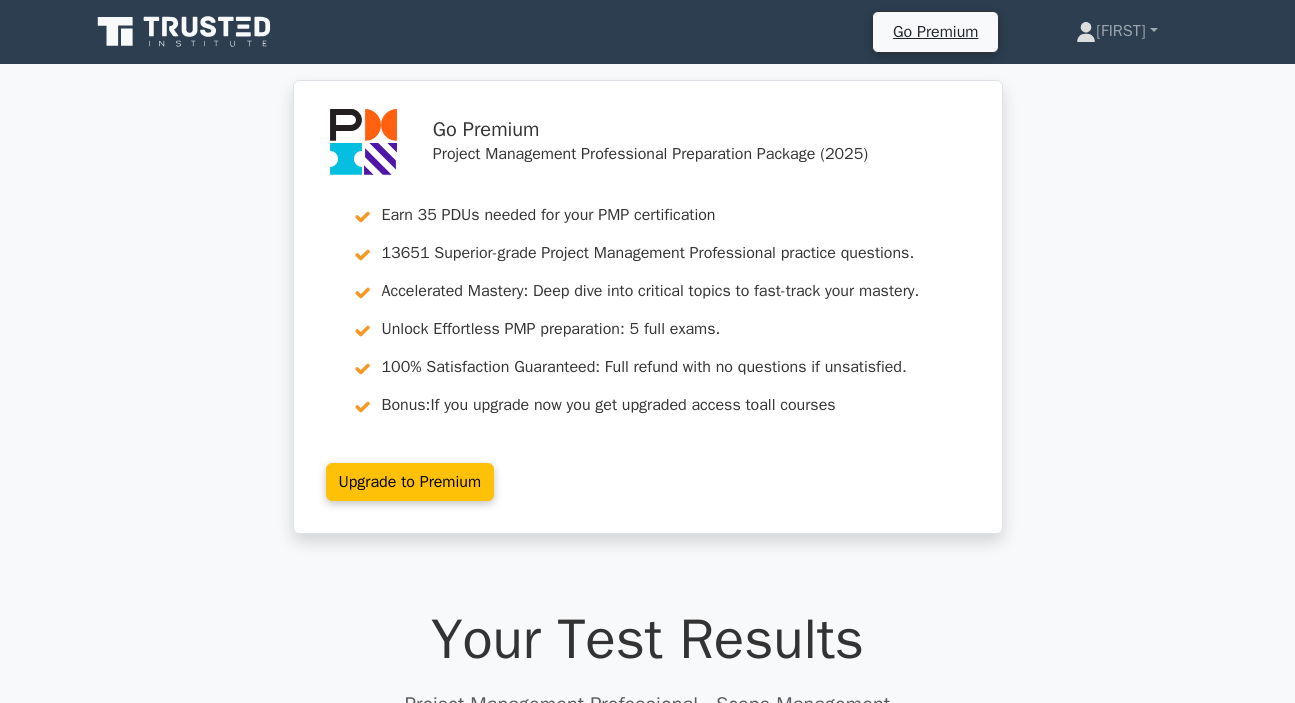 scroll, scrollTop: 0, scrollLeft: 0, axis: both 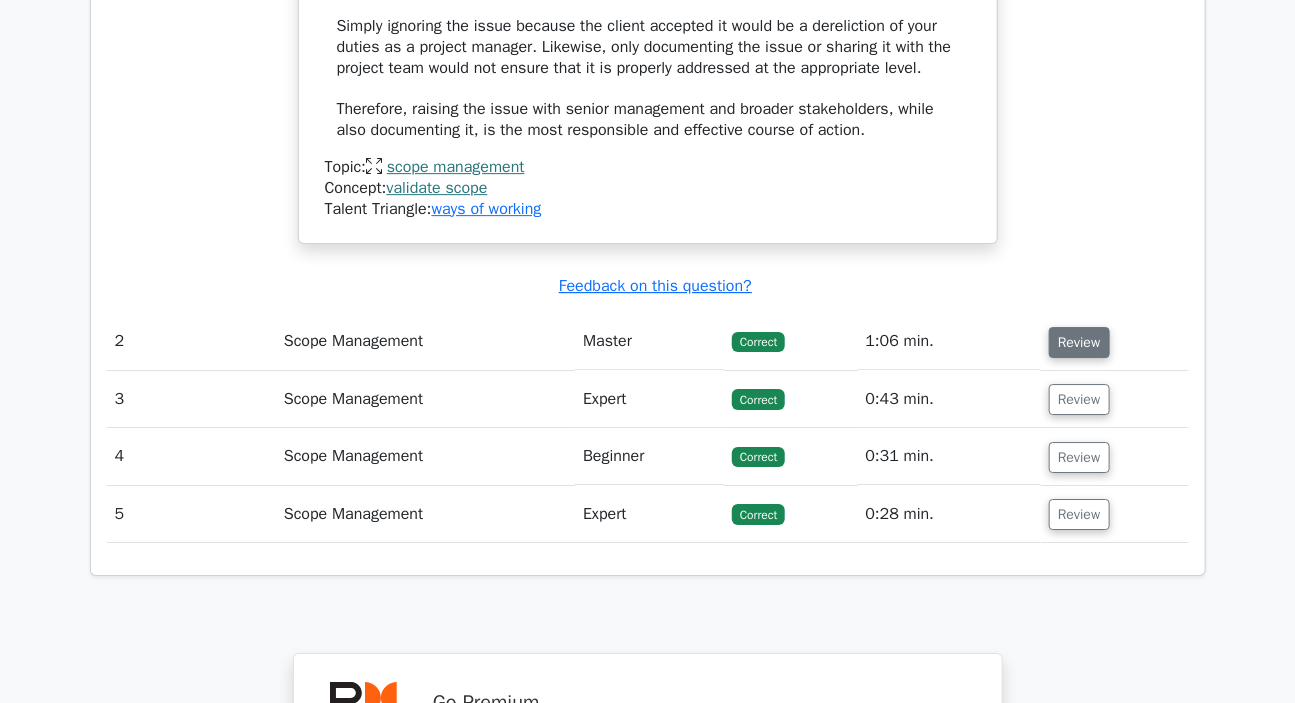 click on "Review" at bounding box center (1079, 342) 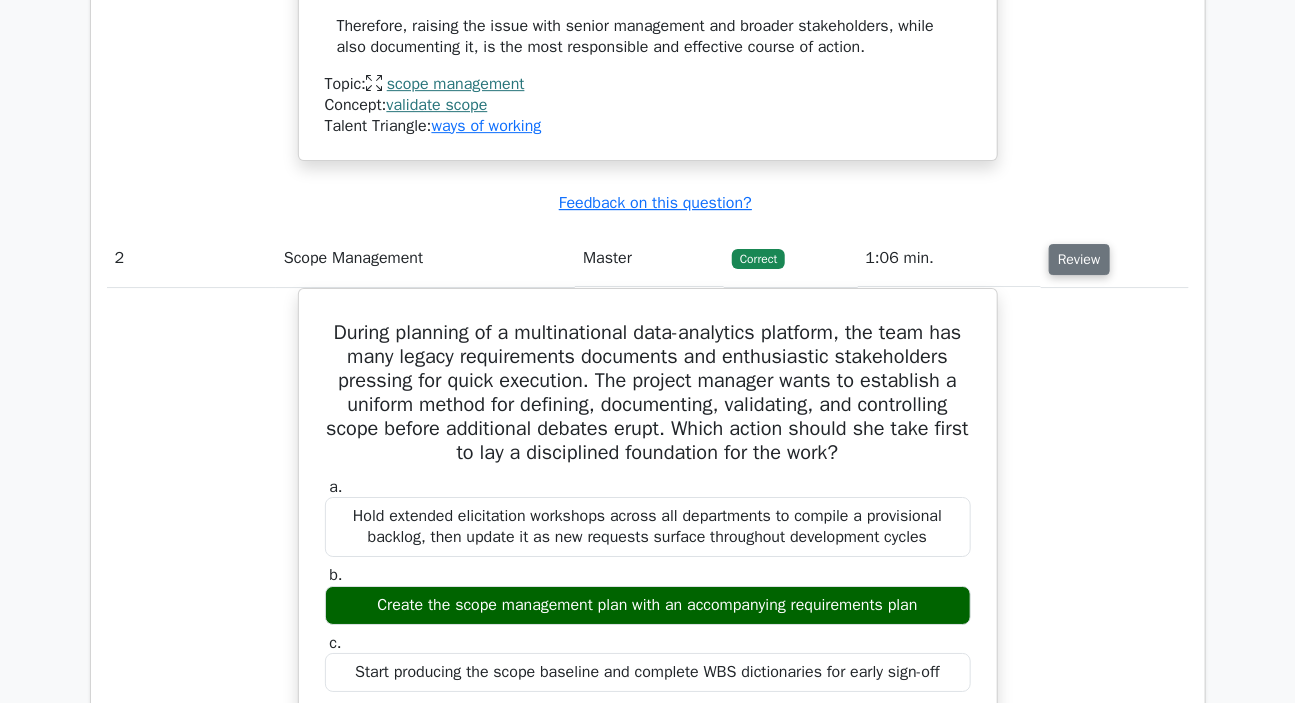 scroll, scrollTop: 2454, scrollLeft: 0, axis: vertical 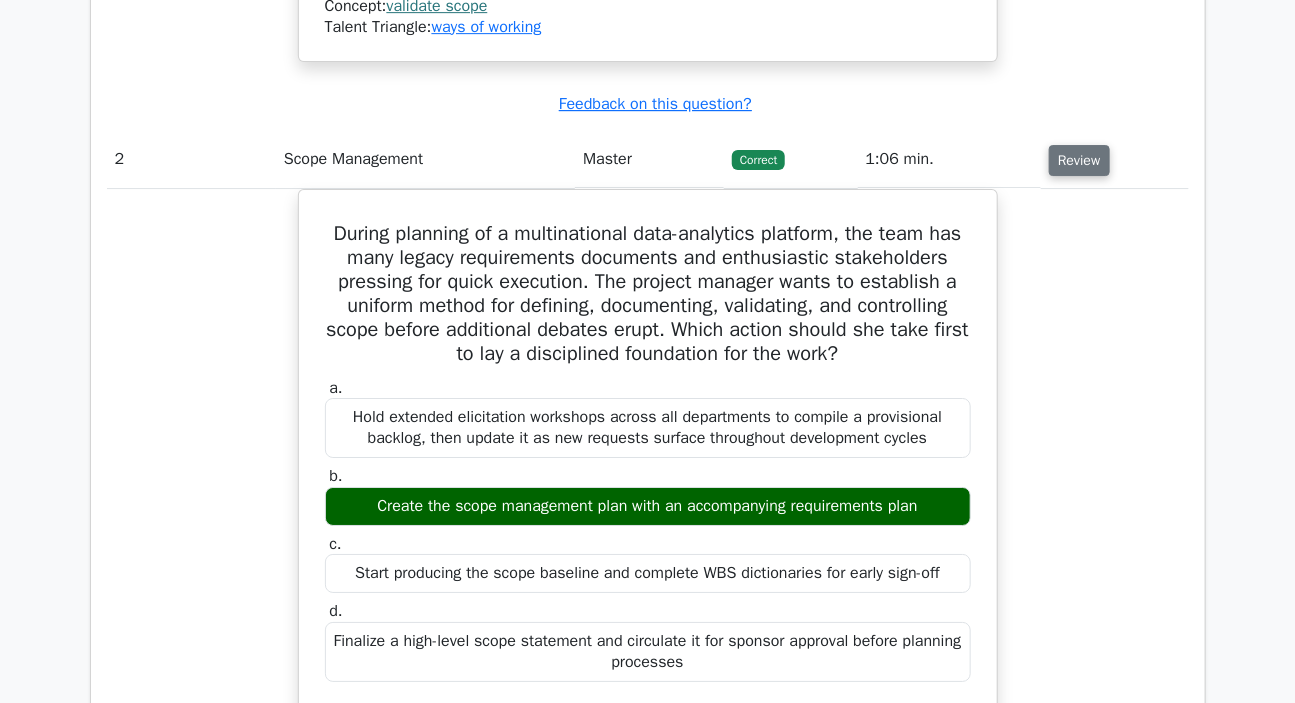 click on "Review" at bounding box center [1079, 160] 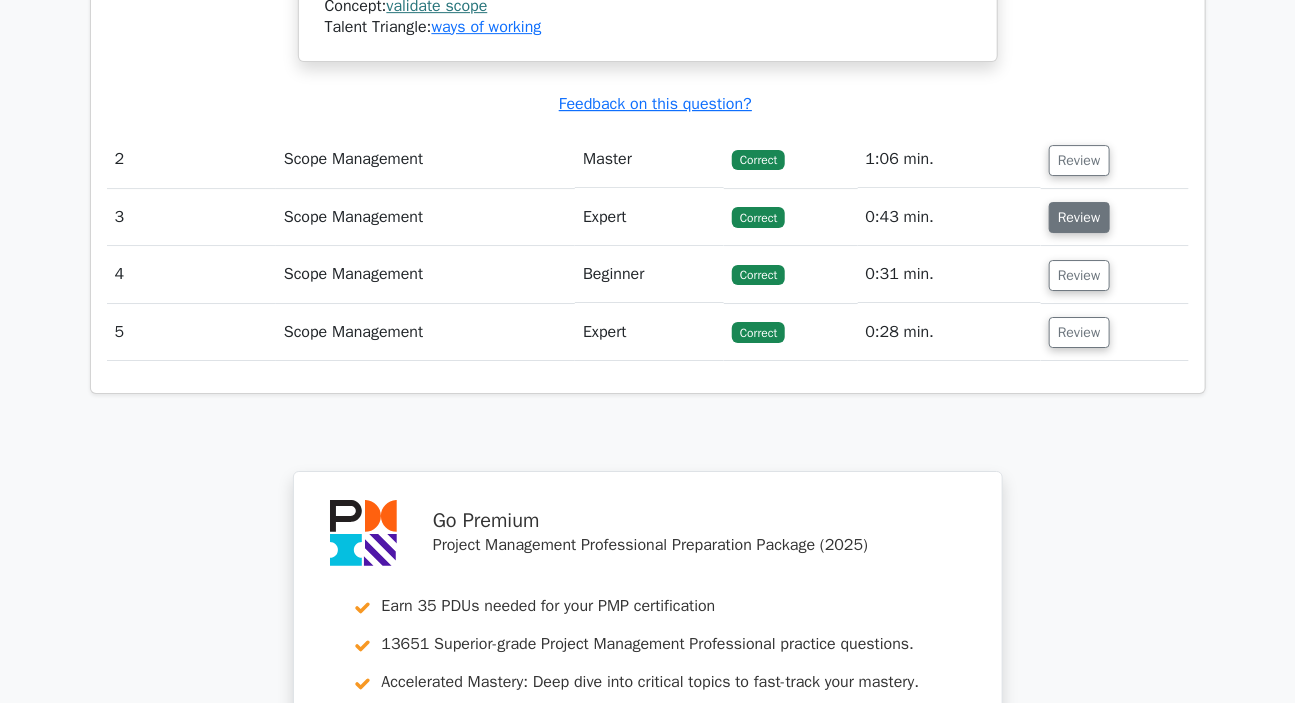 click on "Review" at bounding box center (1079, 217) 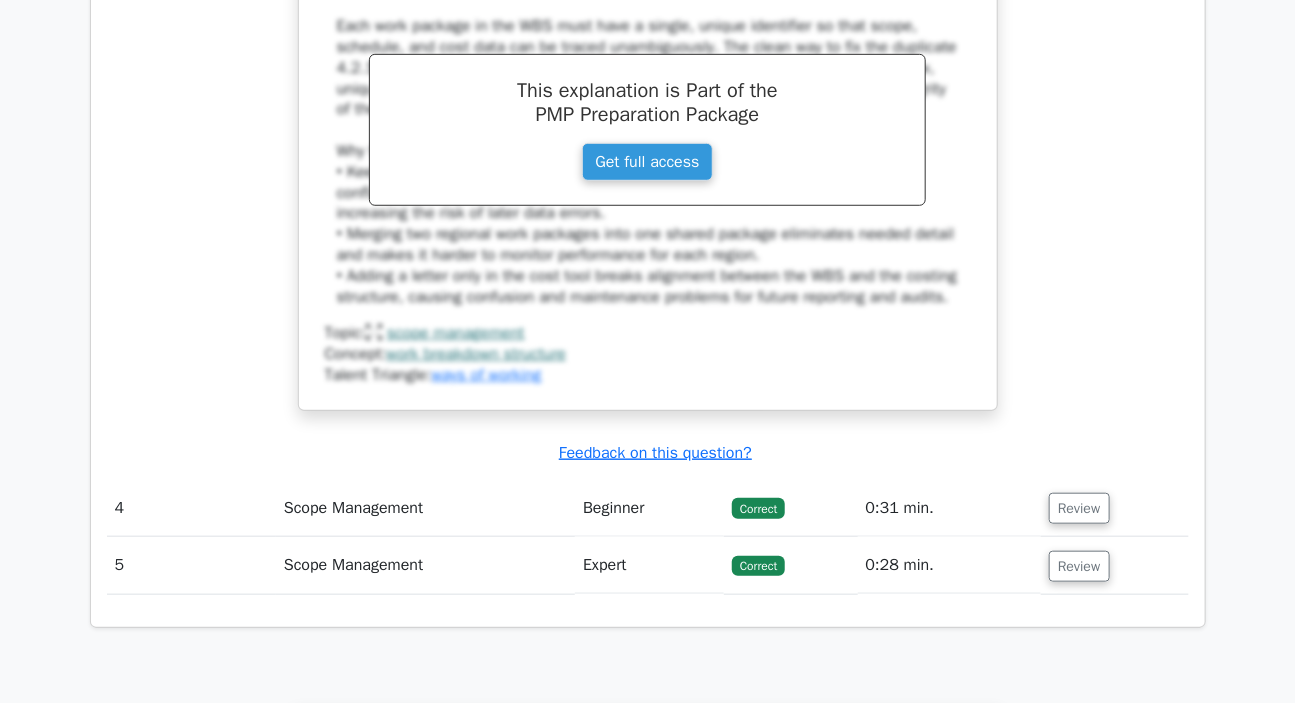 scroll, scrollTop: 3454, scrollLeft: 0, axis: vertical 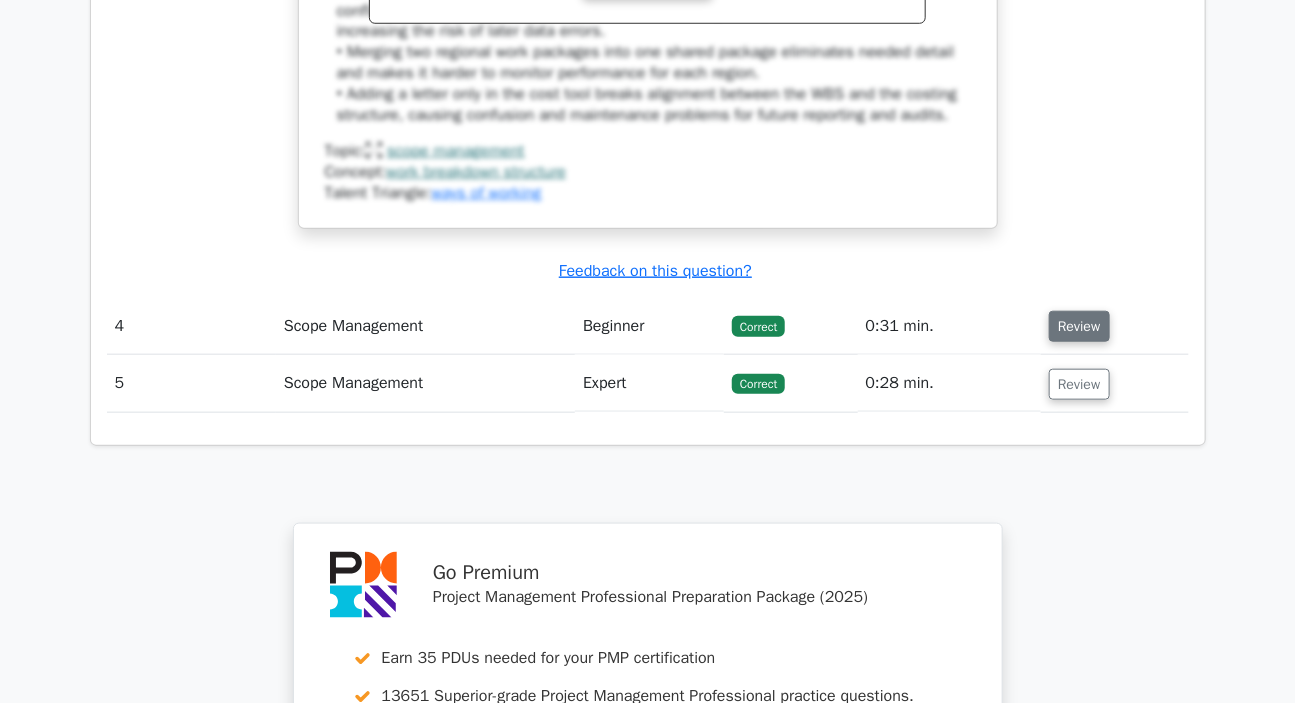 click on "Review" at bounding box center [1079, 326] 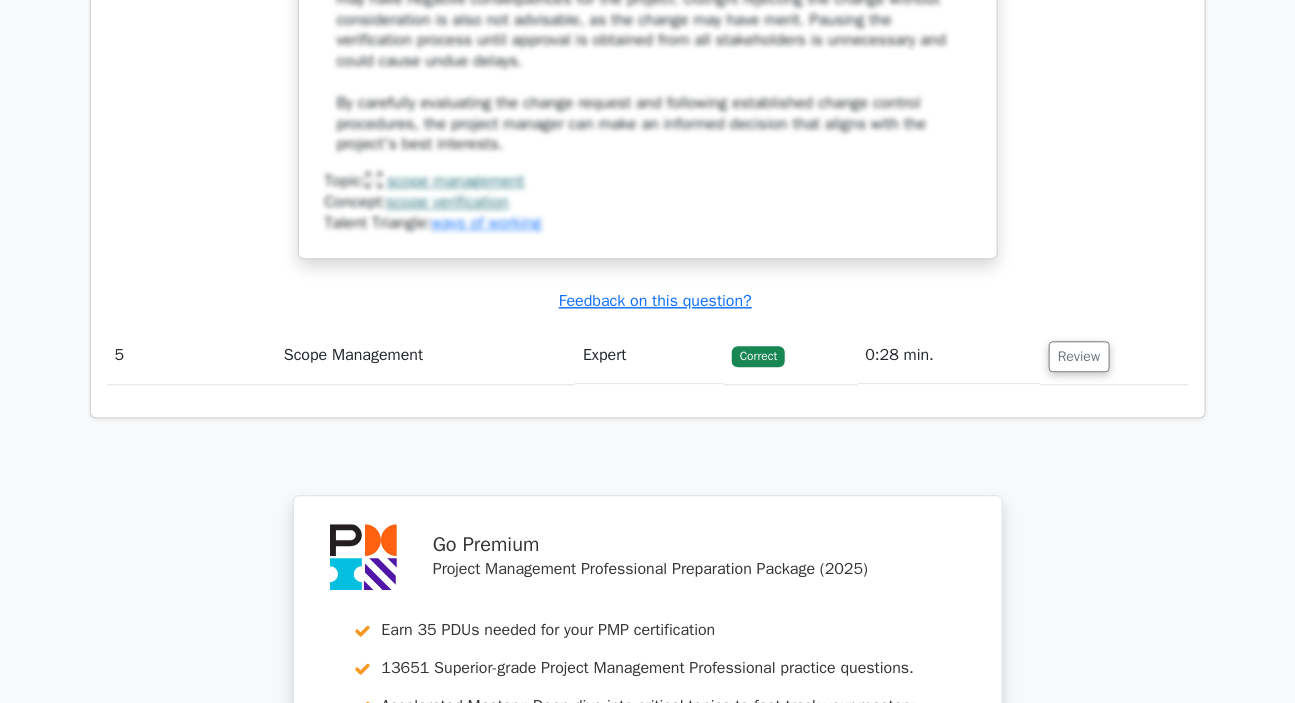 scroll, scrollTop: 4636, scrollLeft: 0, axis: vertical 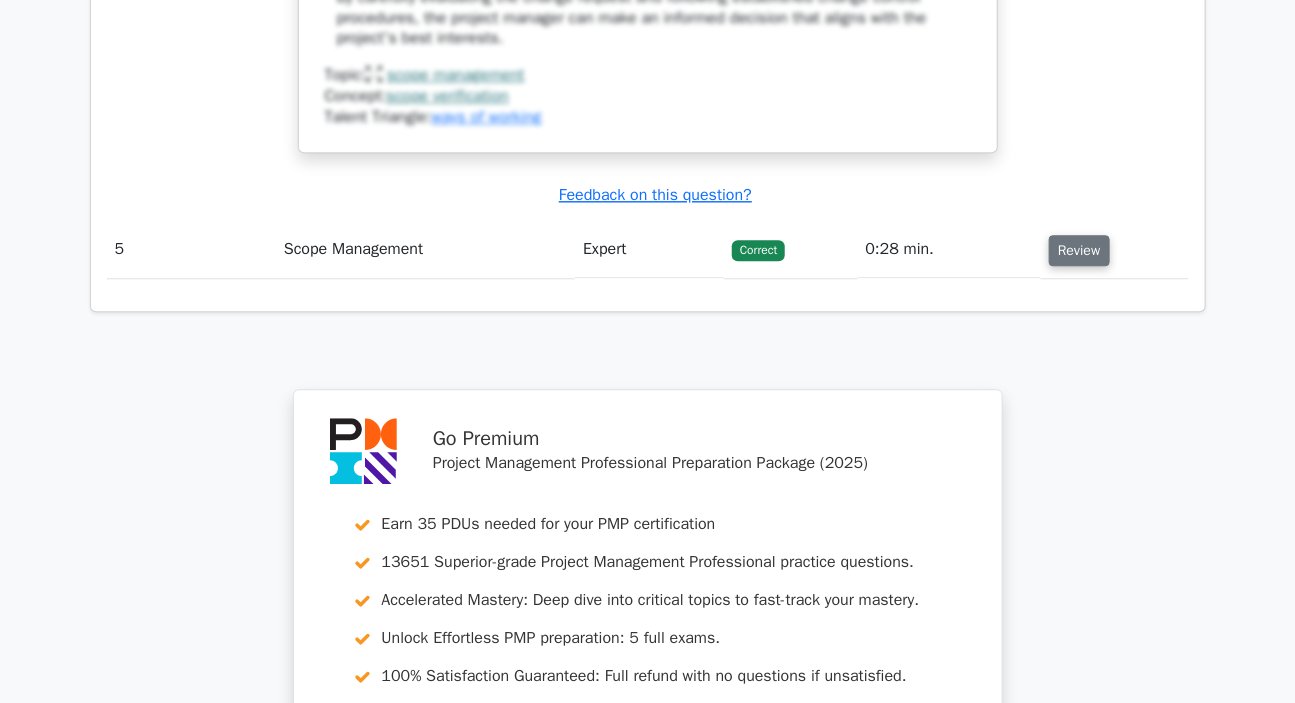click on "Review" at bounding box center [1079, 250] 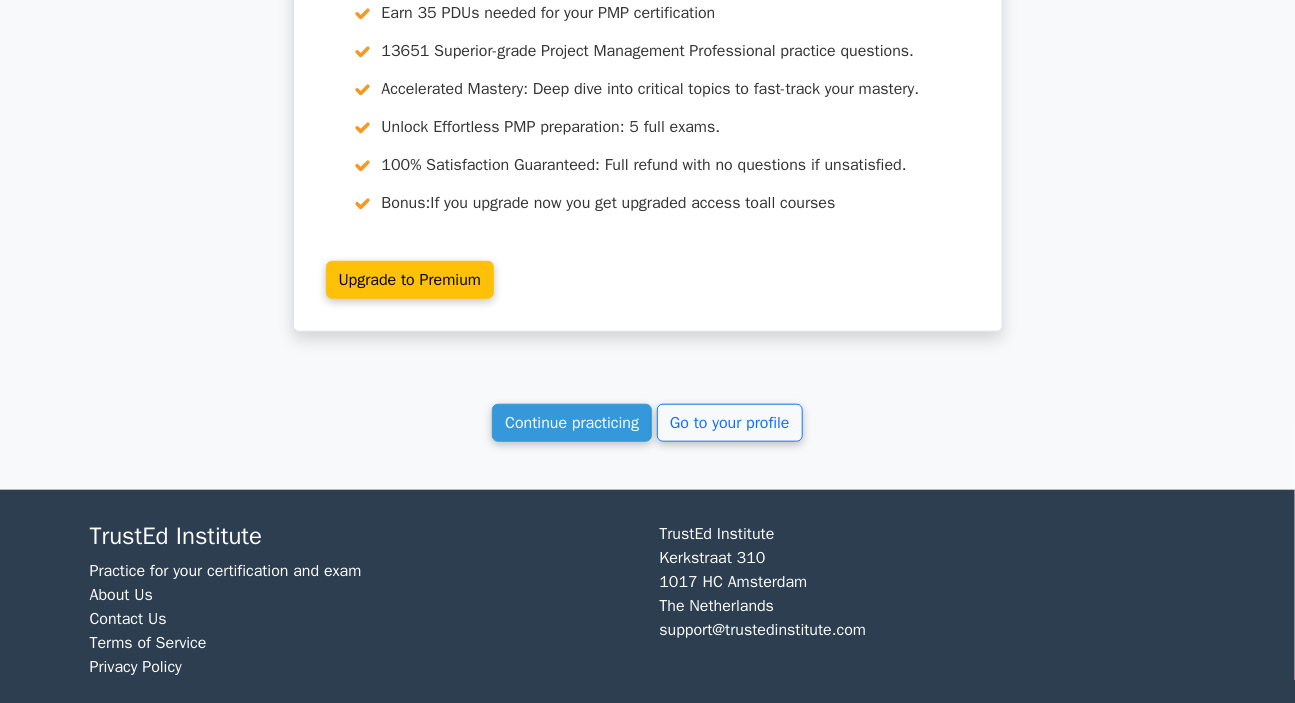 scroll, scrollTop: 6231, scrollLeft: 0, axis: vertical 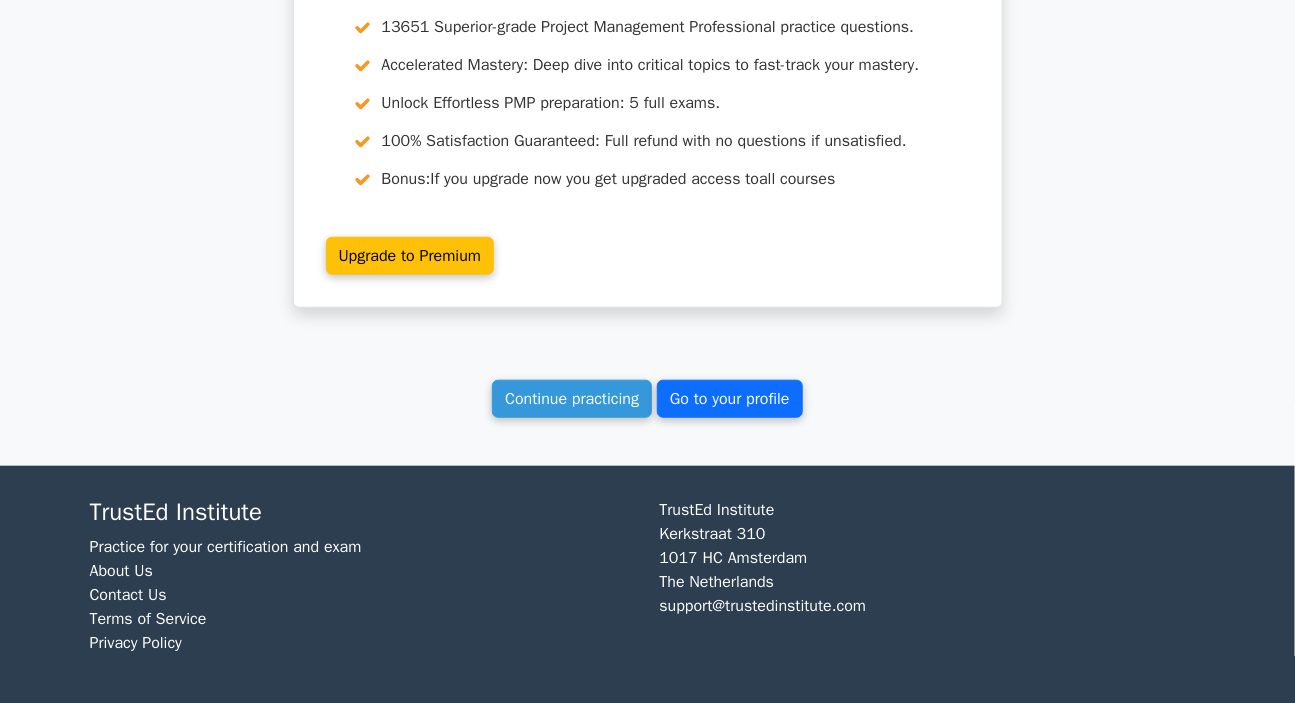 click on "Go to your profile" at bounding box center (730, 399) 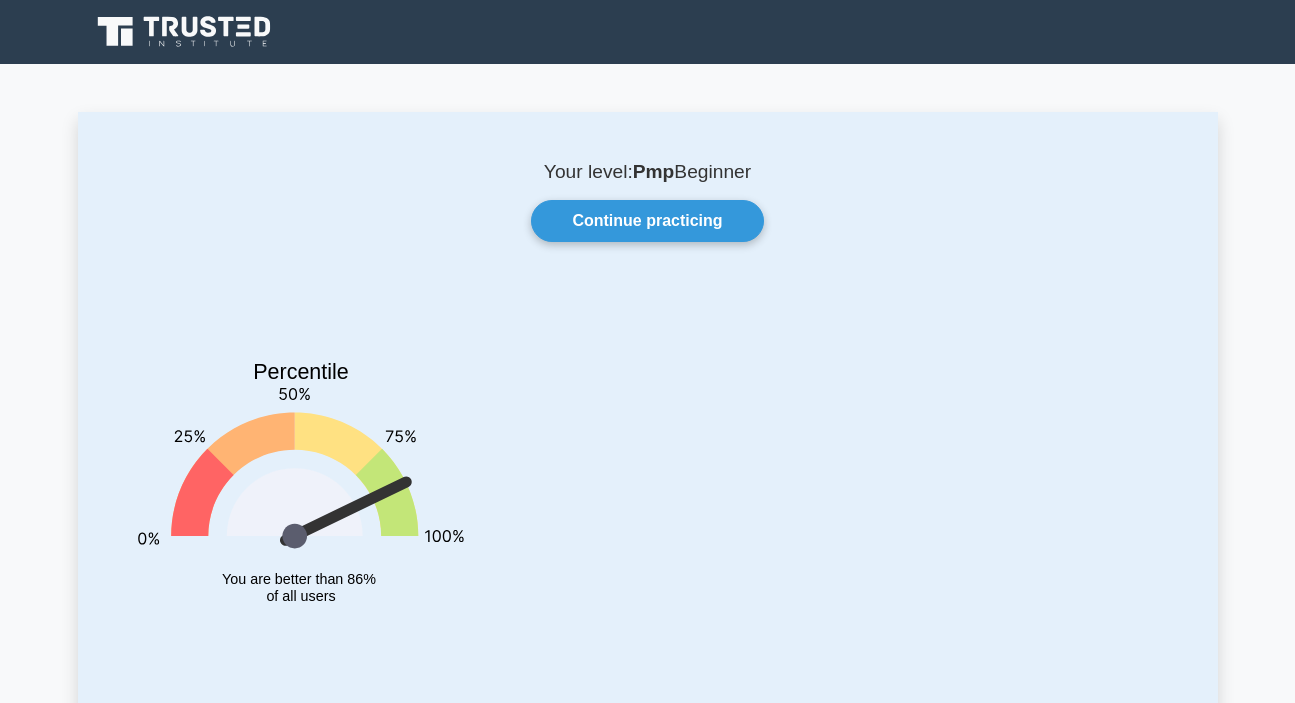 scroll, scrollTop: 0, scrollLeft: 0, axis: both 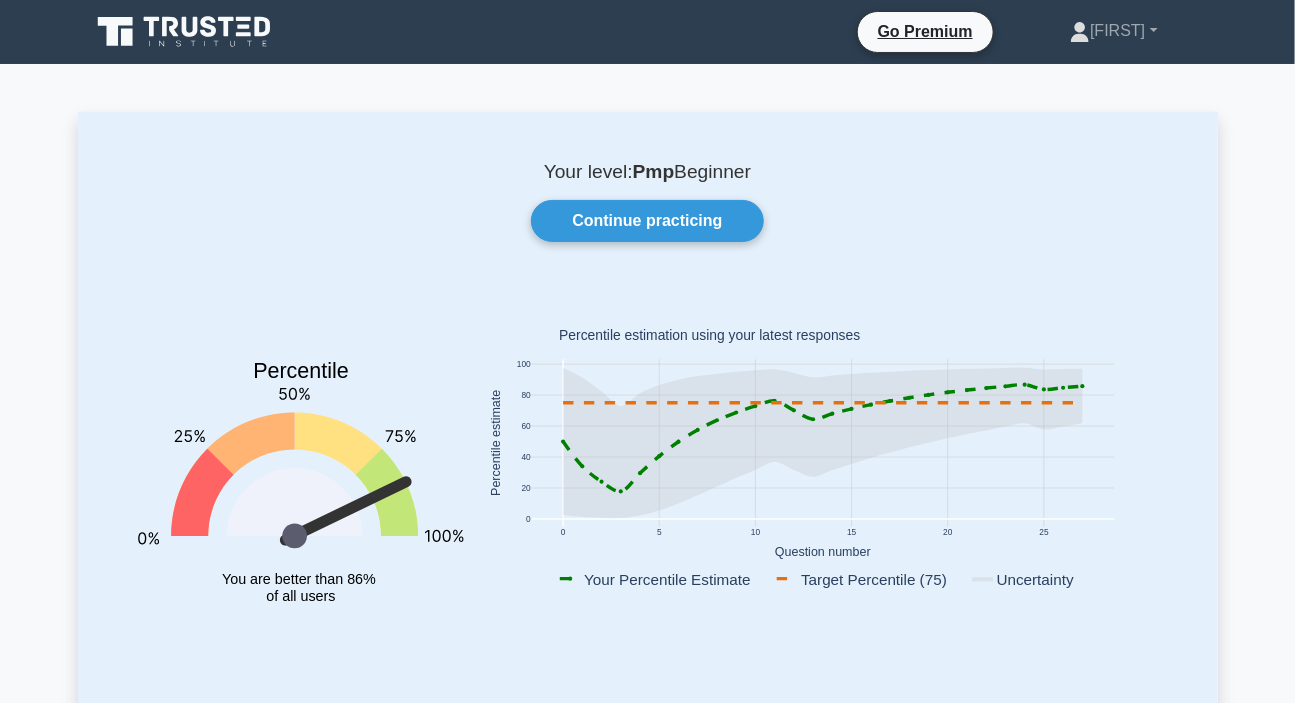 click on "Your level:
Pmp  Beginner
Continue practicing
Percentile
You are better than 86%
of all  users
0 5 10 15 20 25 0 20 40 60 80 100 Your Percentile Estimate" at bounding box center [648, 413] 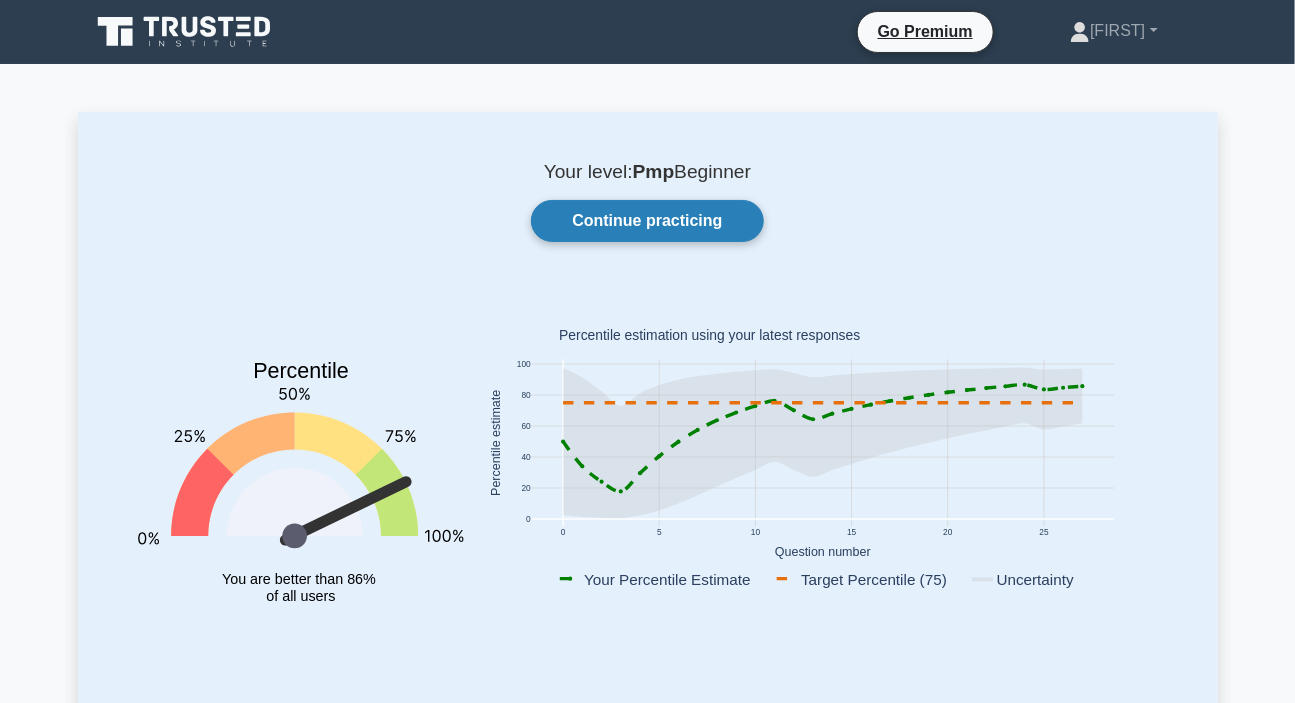 click on "Continue practicing" at bounding box center [647, 221] 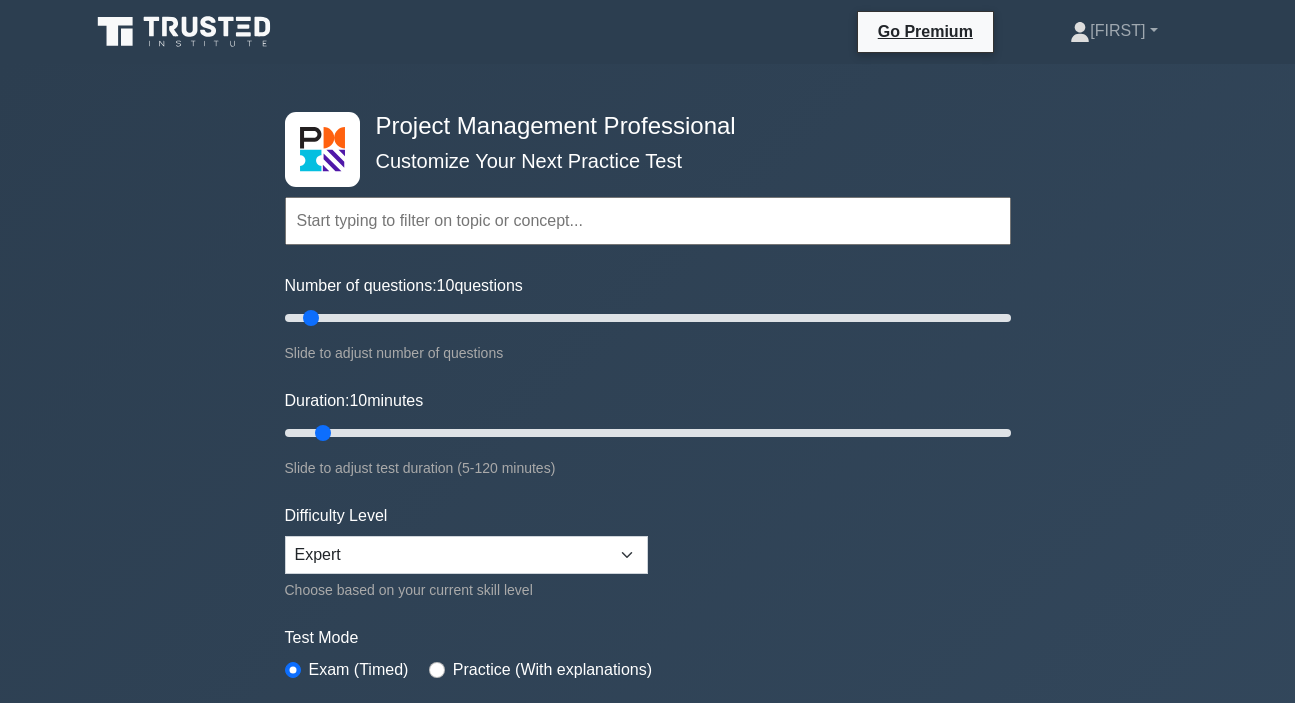 scroll, scrollTop: 0, scrollLeft: 0, axis: both 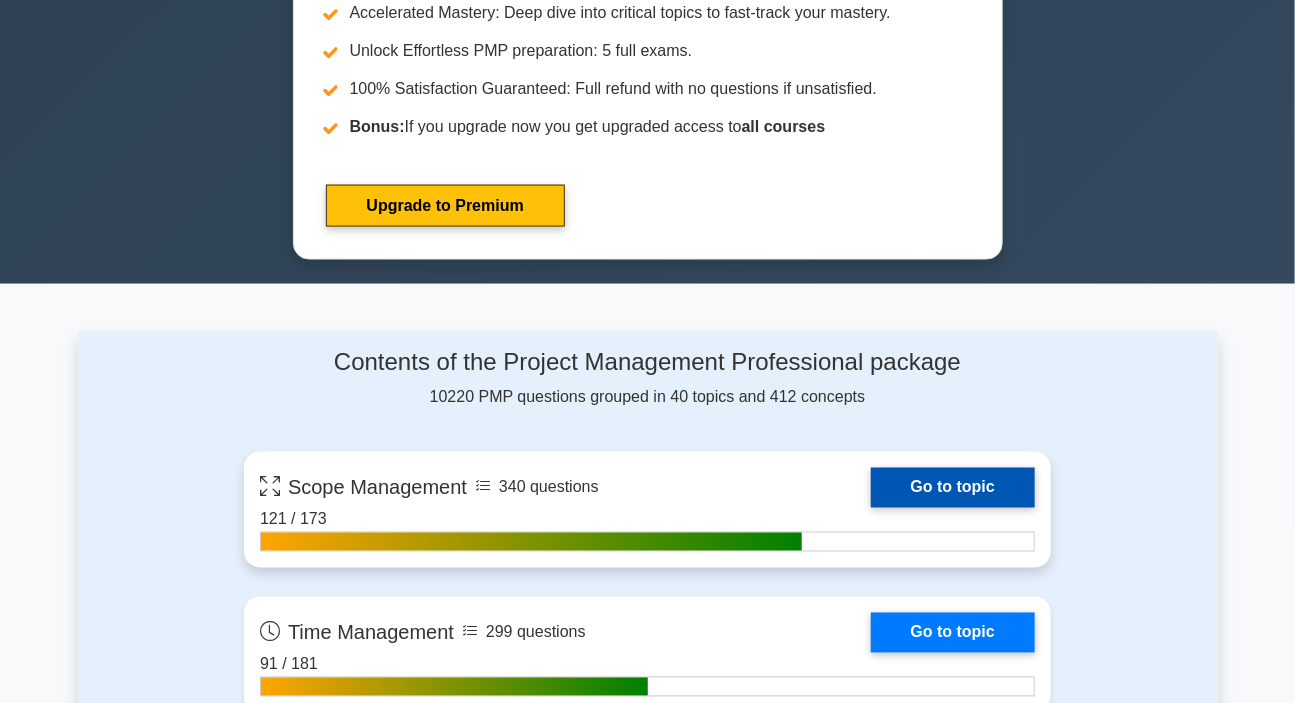 click on "Go to topic" at bounding box center (953, 488) 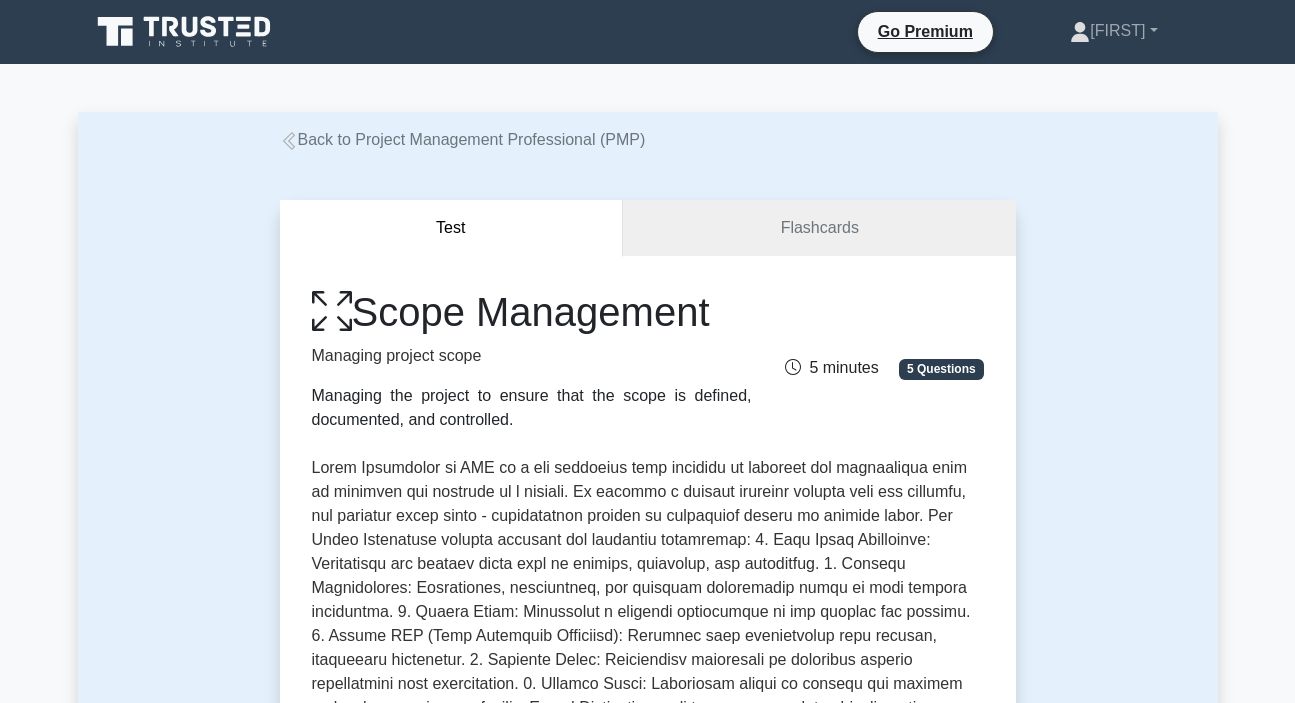scroll, scrollTop: 0, scrollLeft: 0, axis: both 